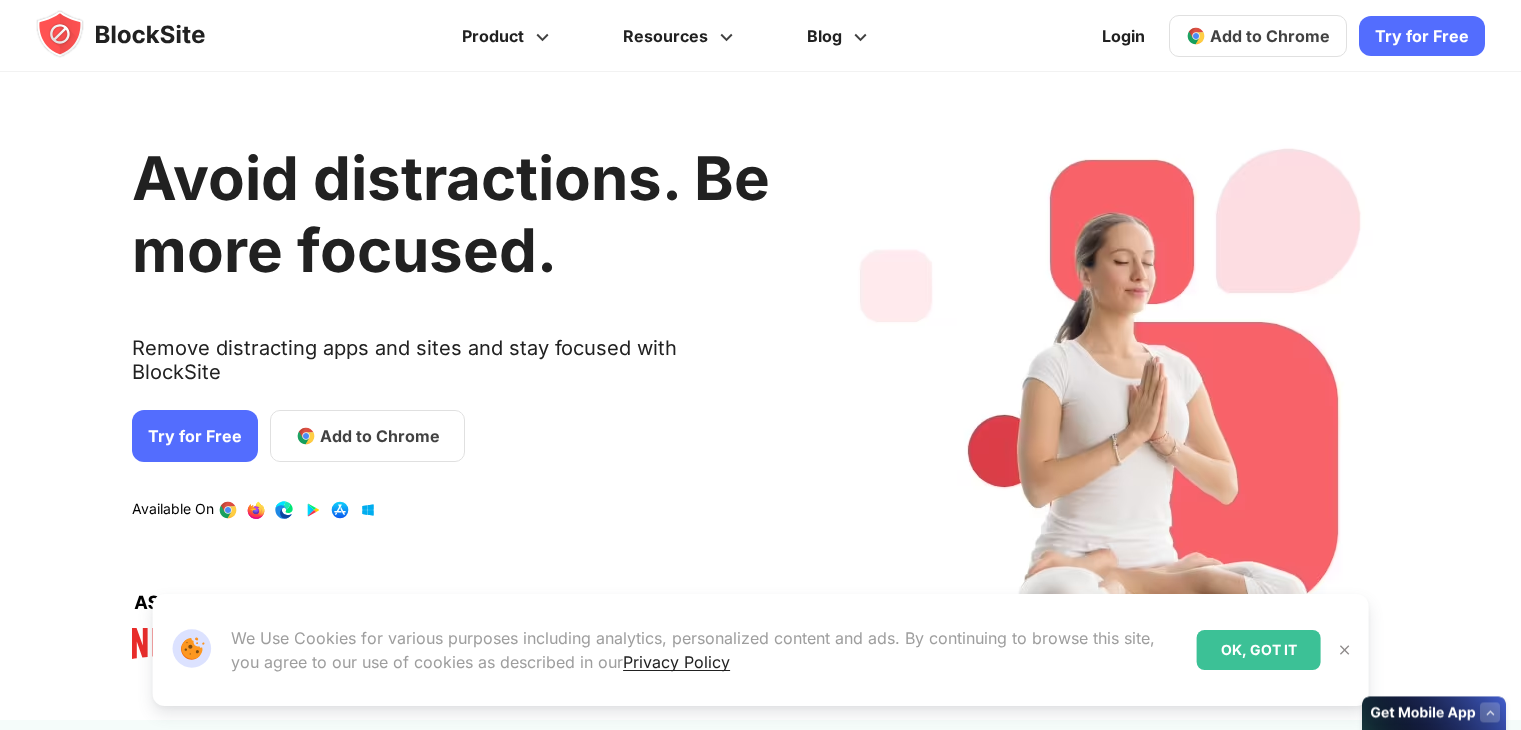 scroll, scrollTop: 0, scrollLeft: 0, axis: both 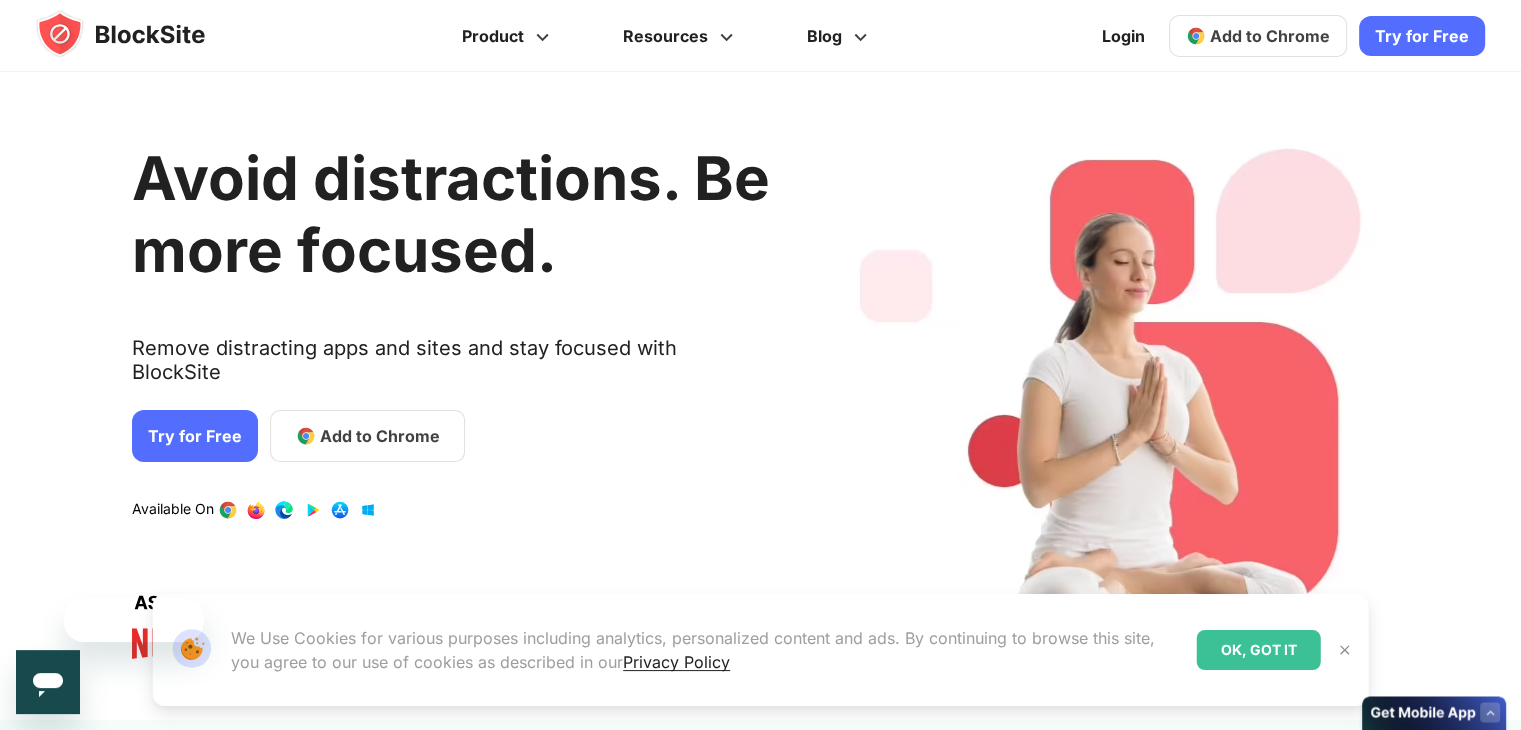 click on "Try for Free" at bounding box center [195, 436] 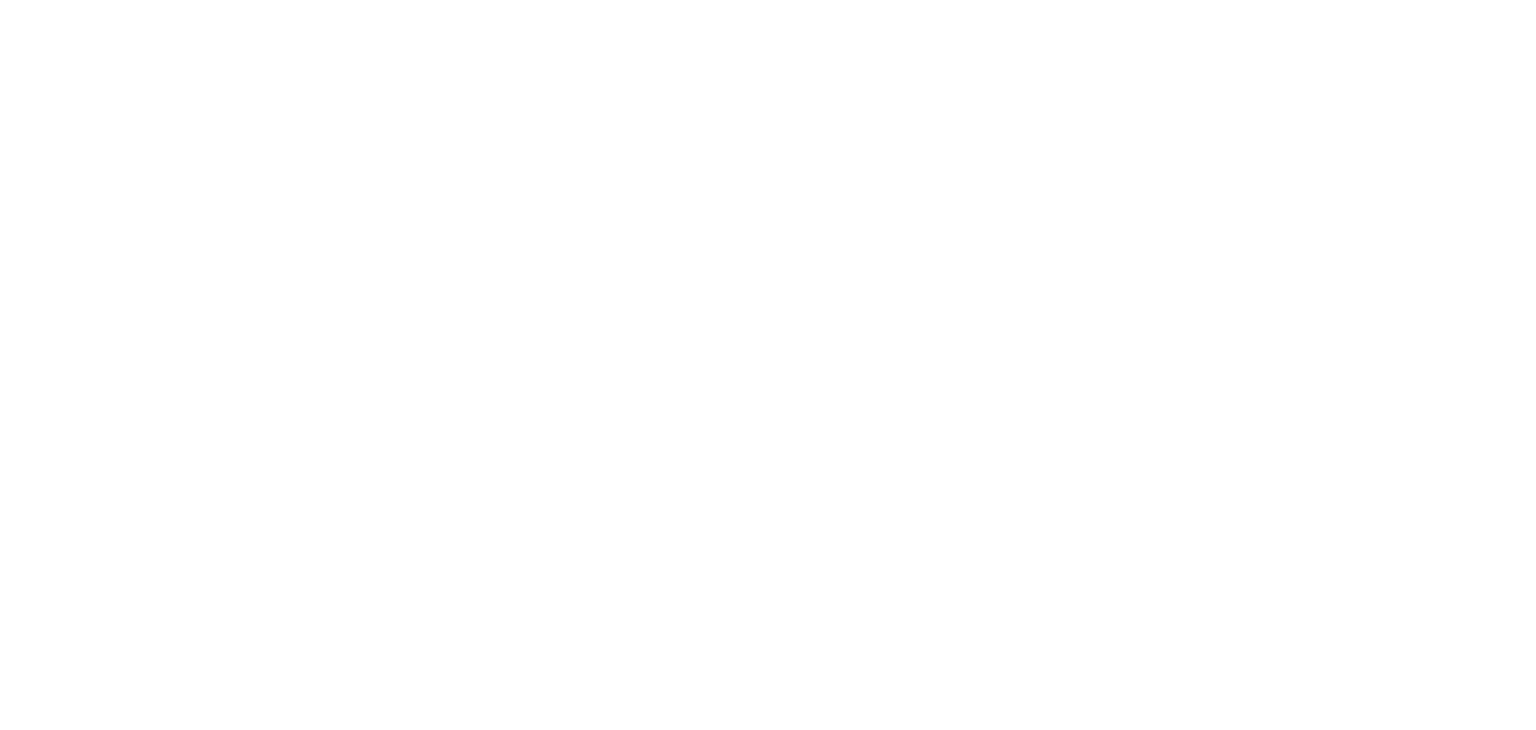 scroll, scrollTop: 0, scrollLeft: 0, axis: both 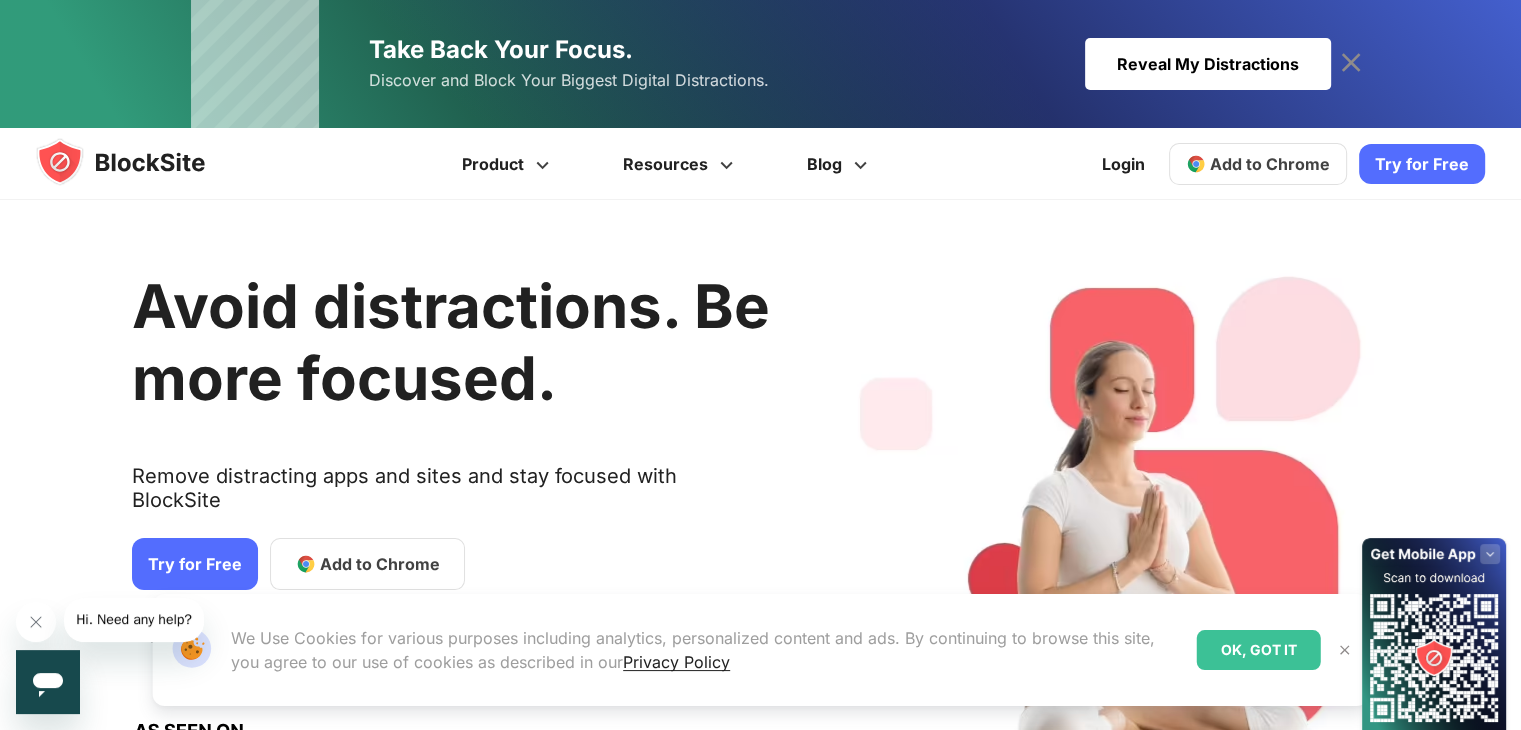 click on "Try for Free" at bounding box center (1422, 164) 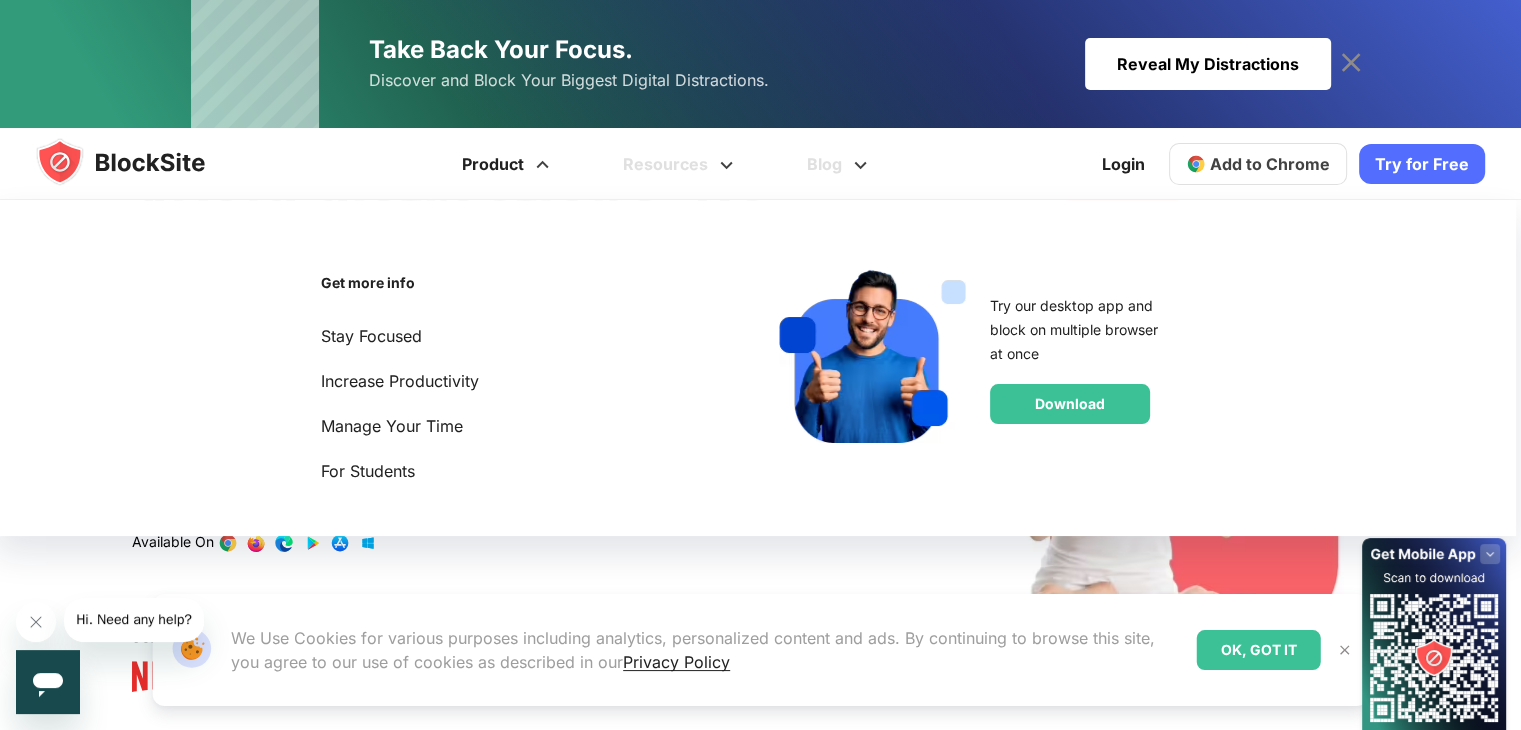 scroll, scrollTop: 100, scrollLeft: 0, axis: vertical 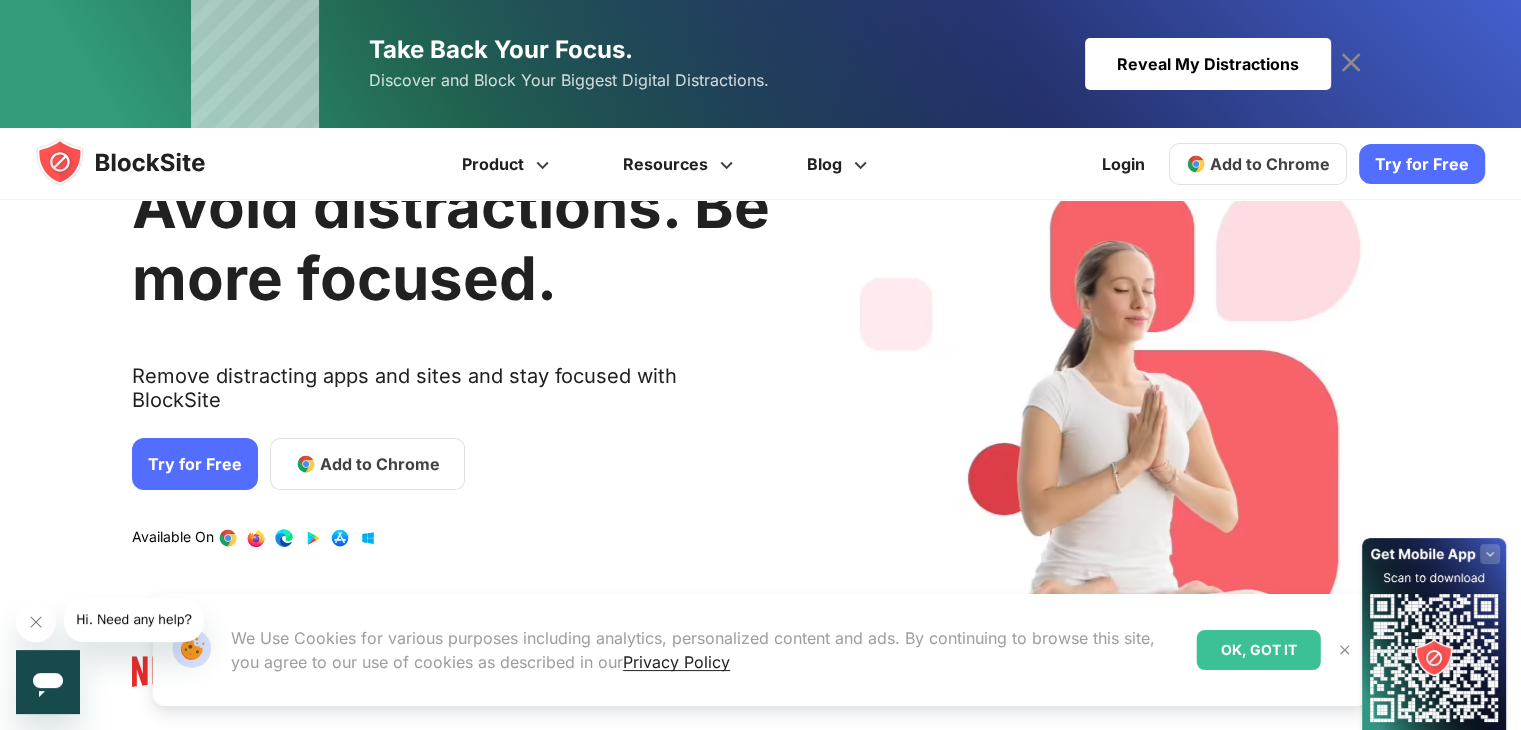click on "Add to Chrome" at bounding box center [380, 464] 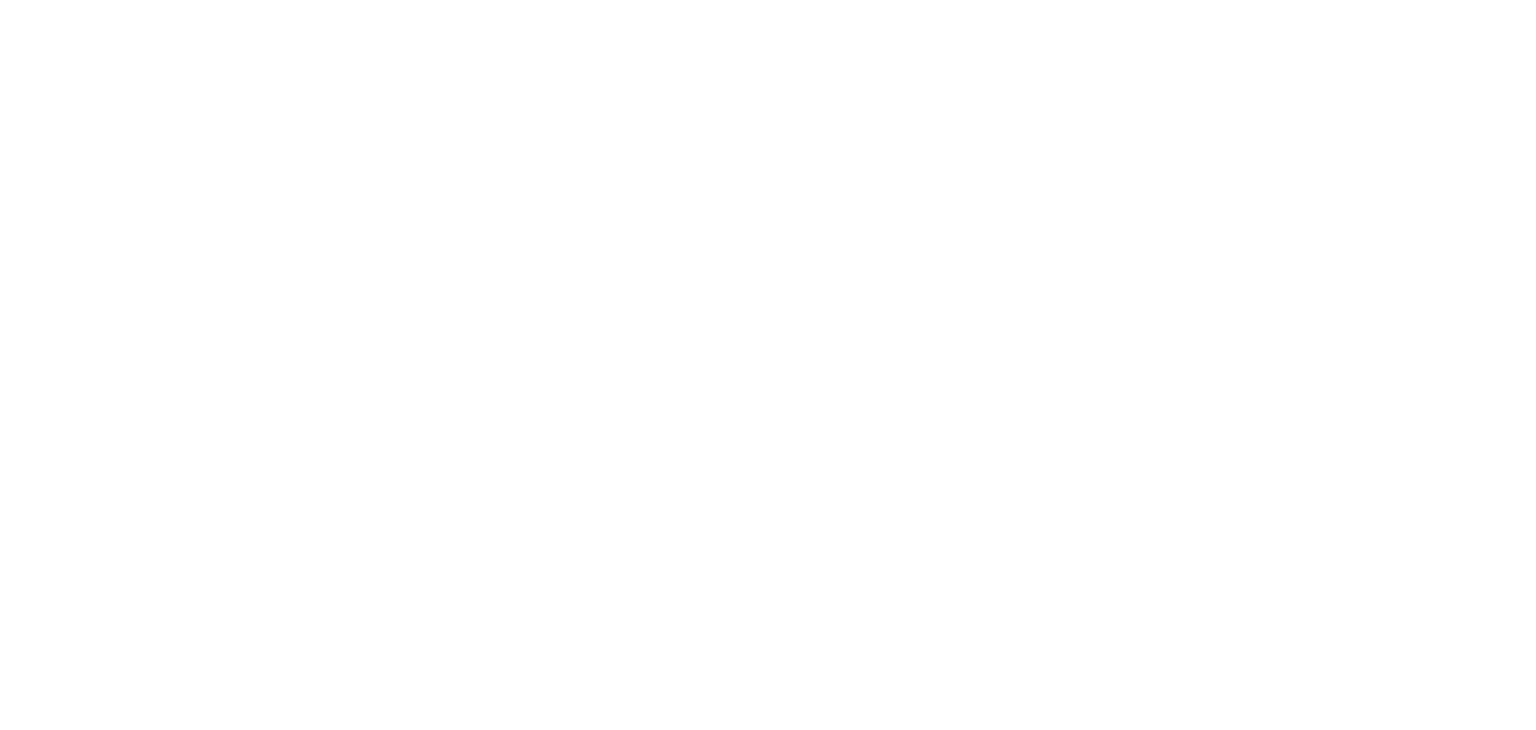 scroll, scrollTop: 0, scrollLeft: 0, axis: both 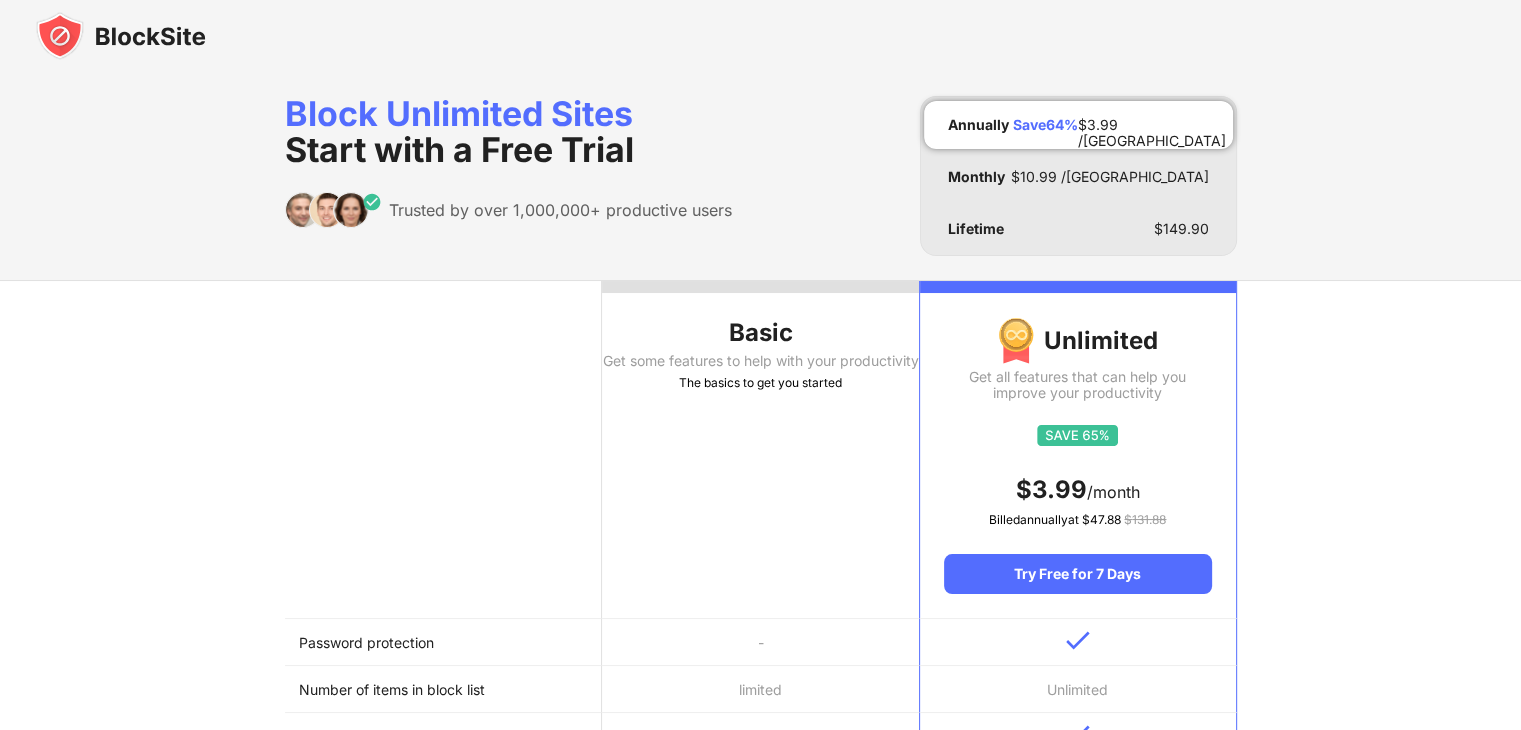 drag, startPoint x: 678, startPoint y: 327, endPoint x: 240, endPoint y: 156, distance: 470.19678 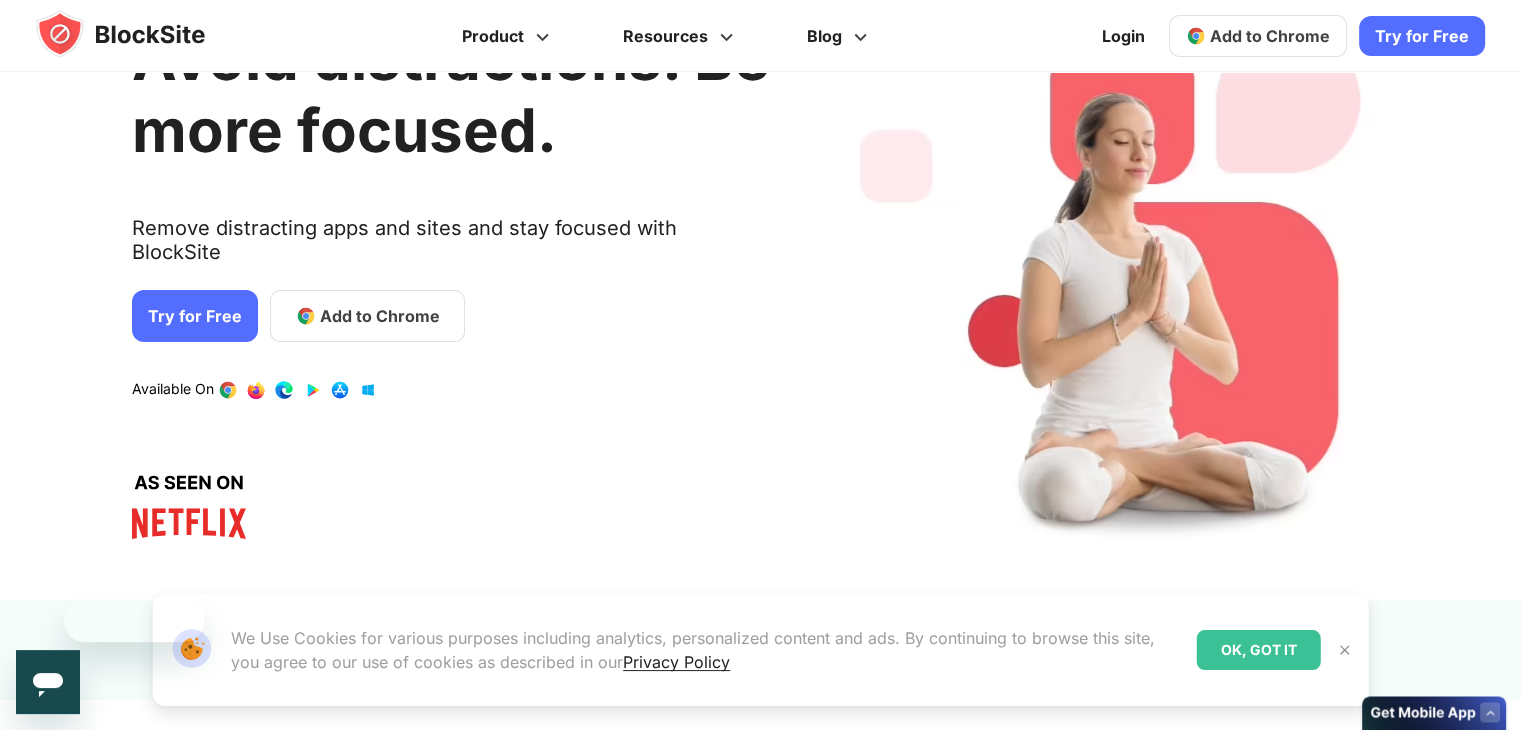 scroll, scrollTop: 900, scrollLeft: 0, axis: vertical 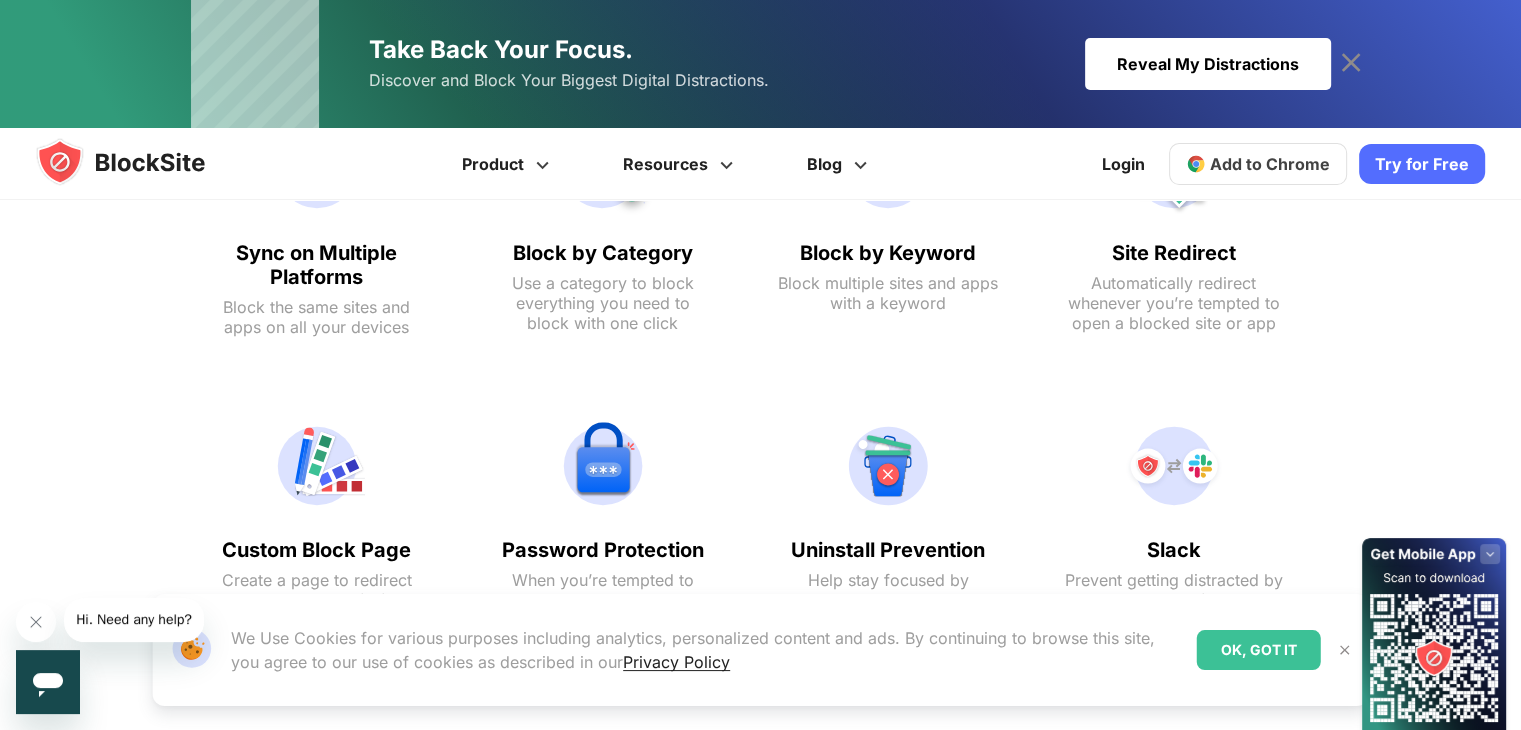 click on "Password Protection
When you’re tempted to change your settings, you’ll have to enter your password" at bounding box center (603, 534) 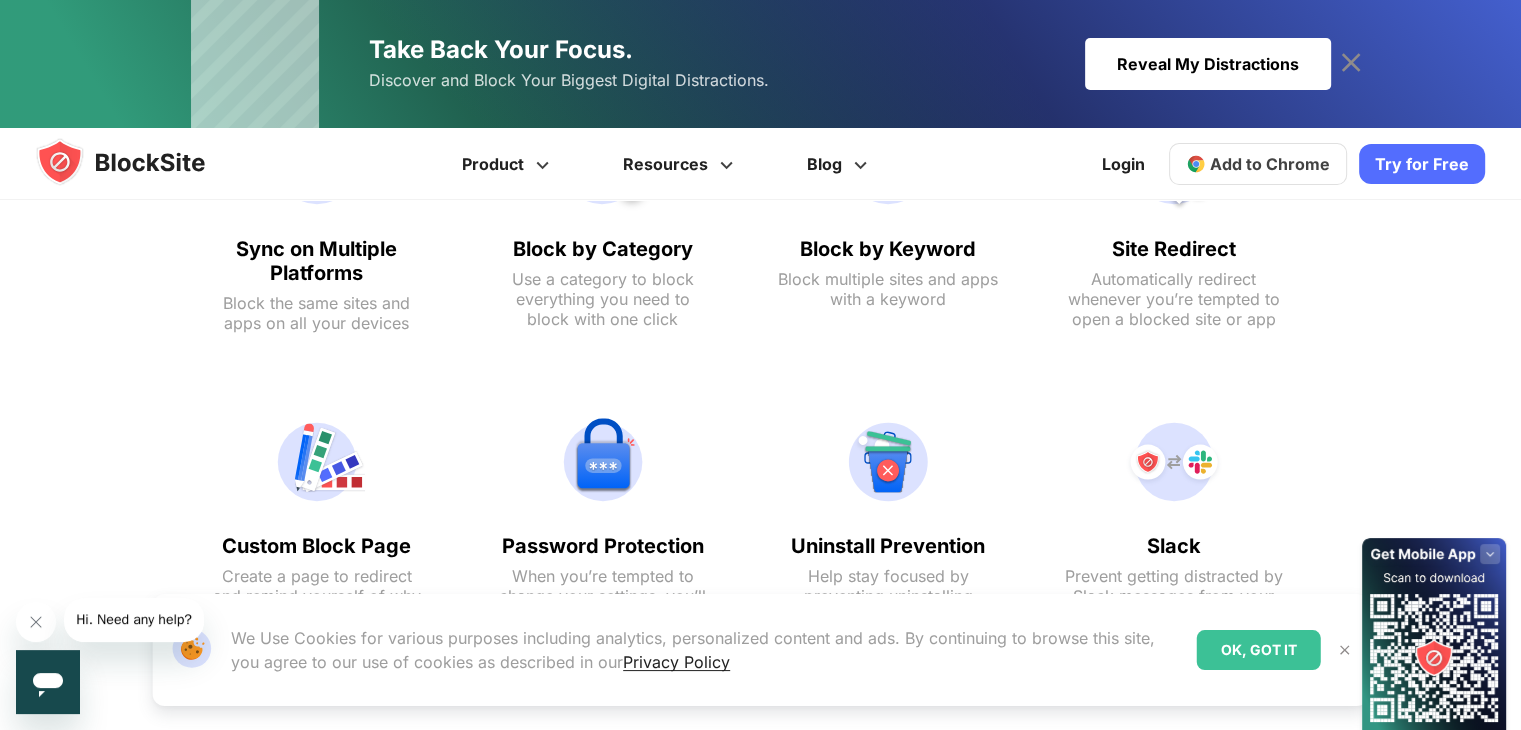 scroll, scrollTop: 1393, scrollLeft: 0, axis: vertical 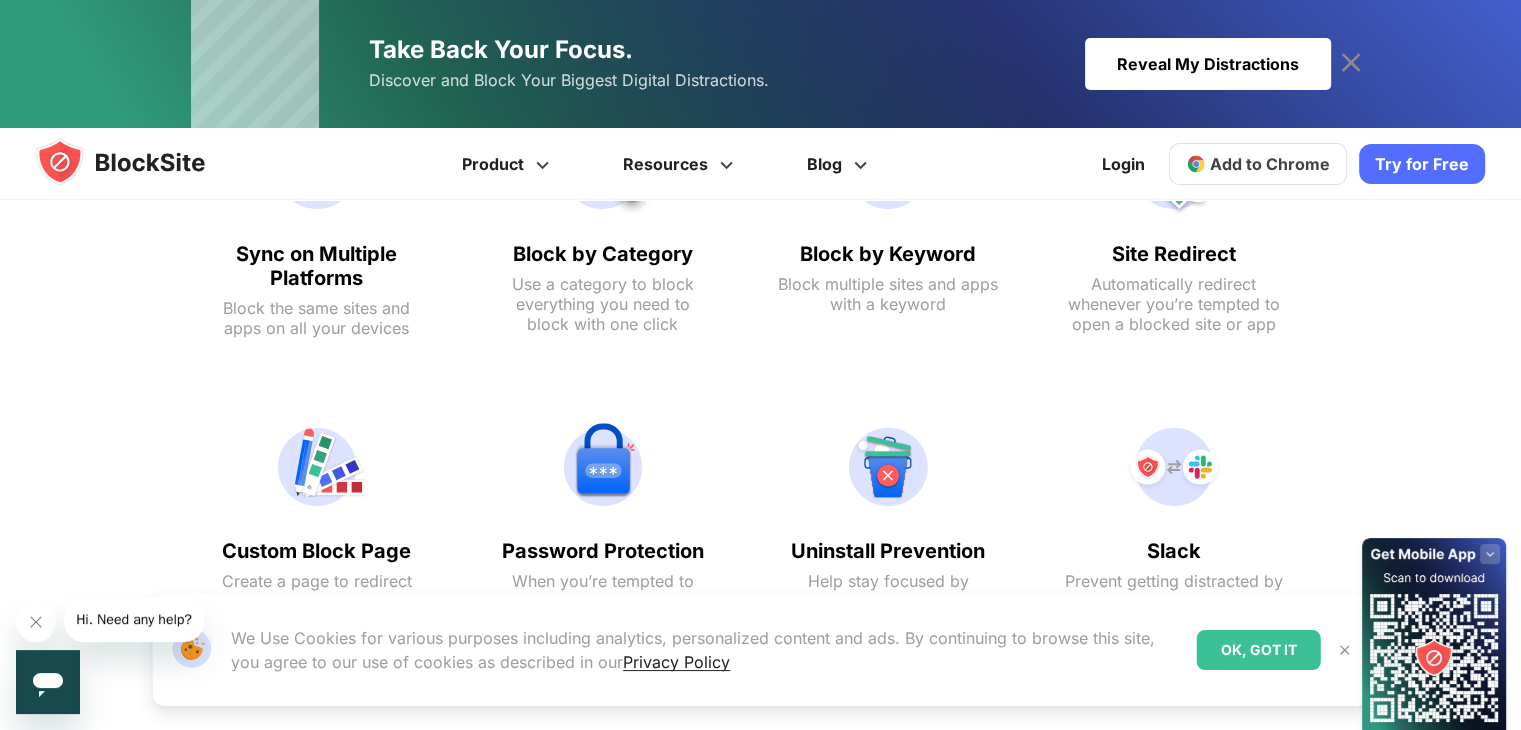 click at bounding box center [603, 467] 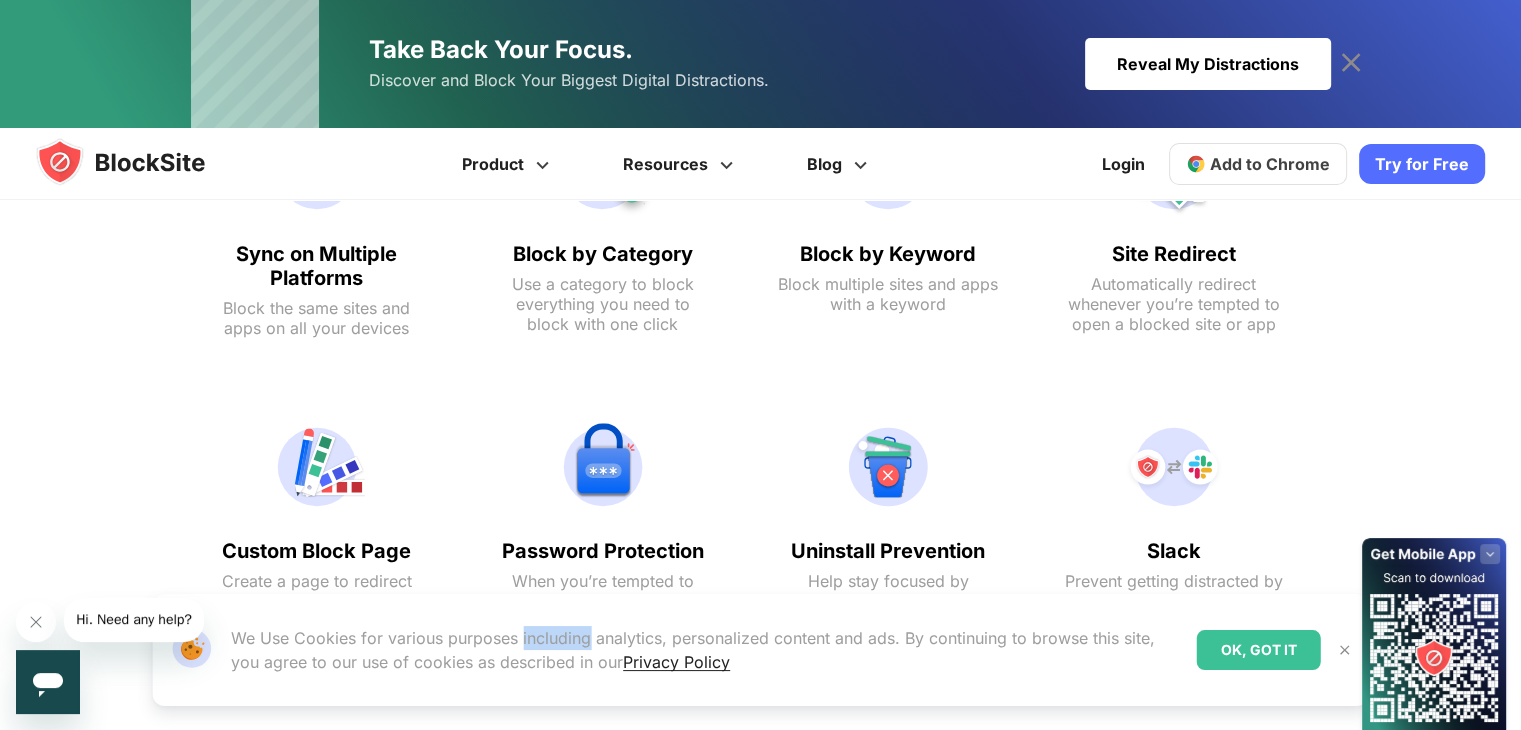 click on "Our Website uses cookies
We Use Cookies for various purposes including analytics, personalized content and ads. By continuing to browse this site, you agree to our use of cookies as described in our  Privacy Policy
OK, GOT IT" at bounding box center (760, 650) 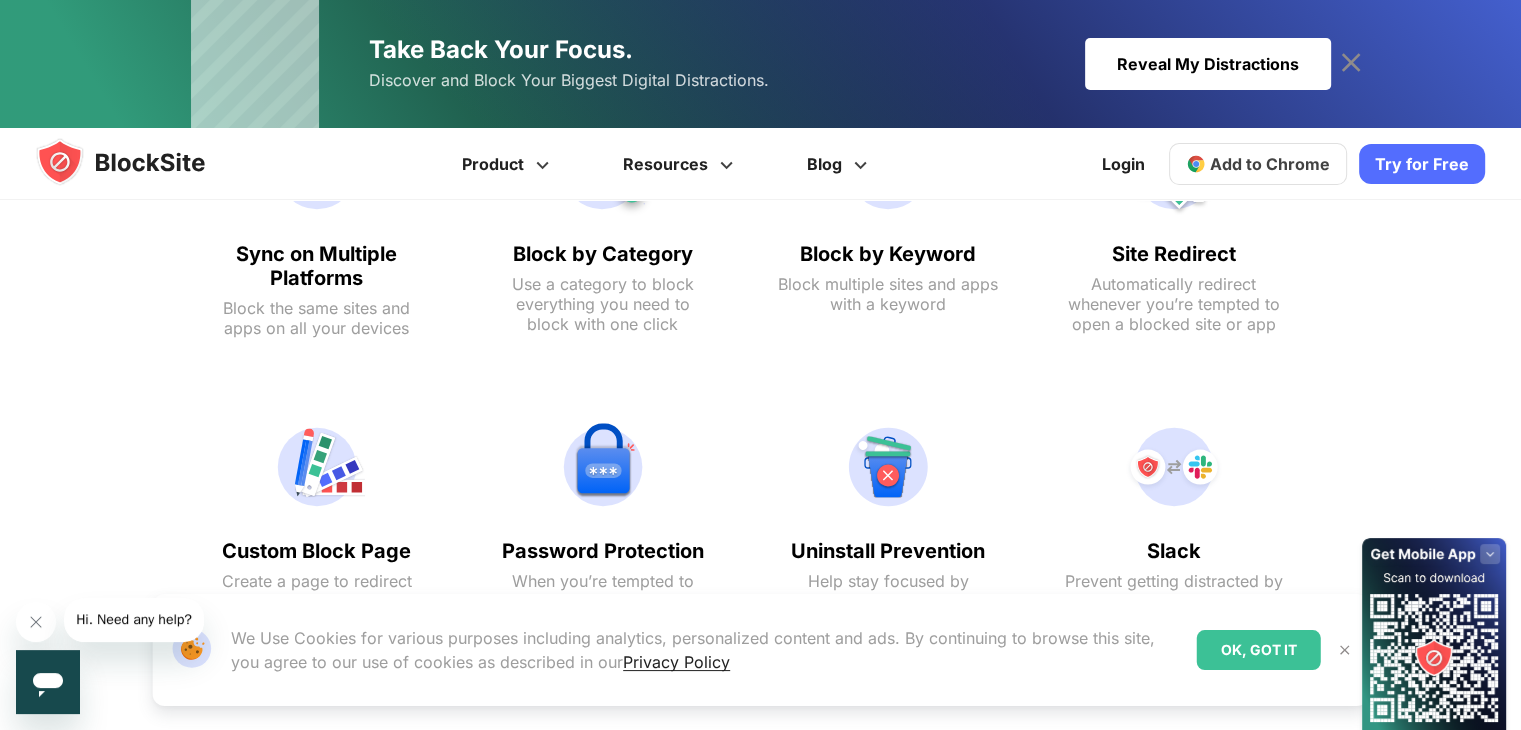 click on "Password Protection" at bounding box center [603, 551] 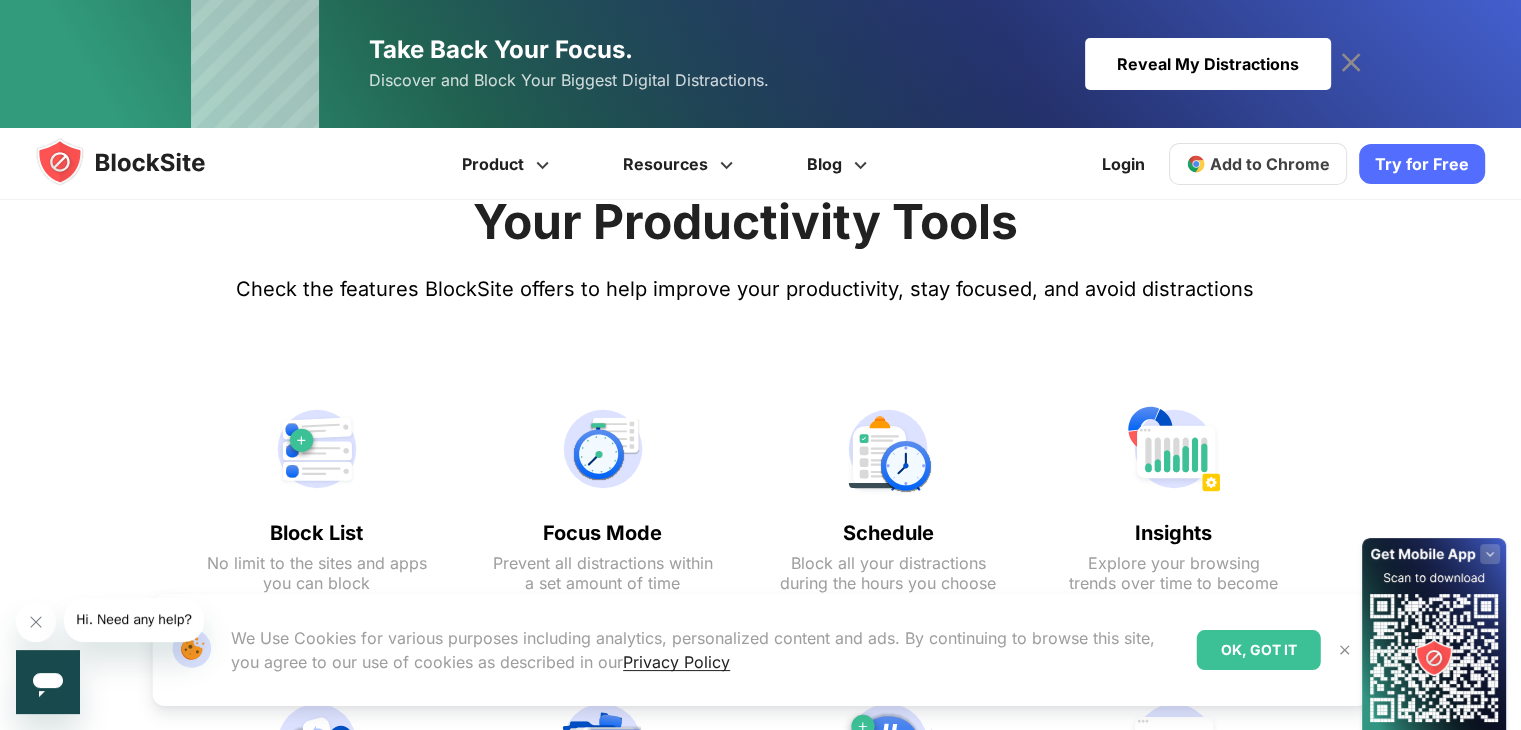 scroll, scrollTop: 793, scrollLeft: 0, axis: vertical 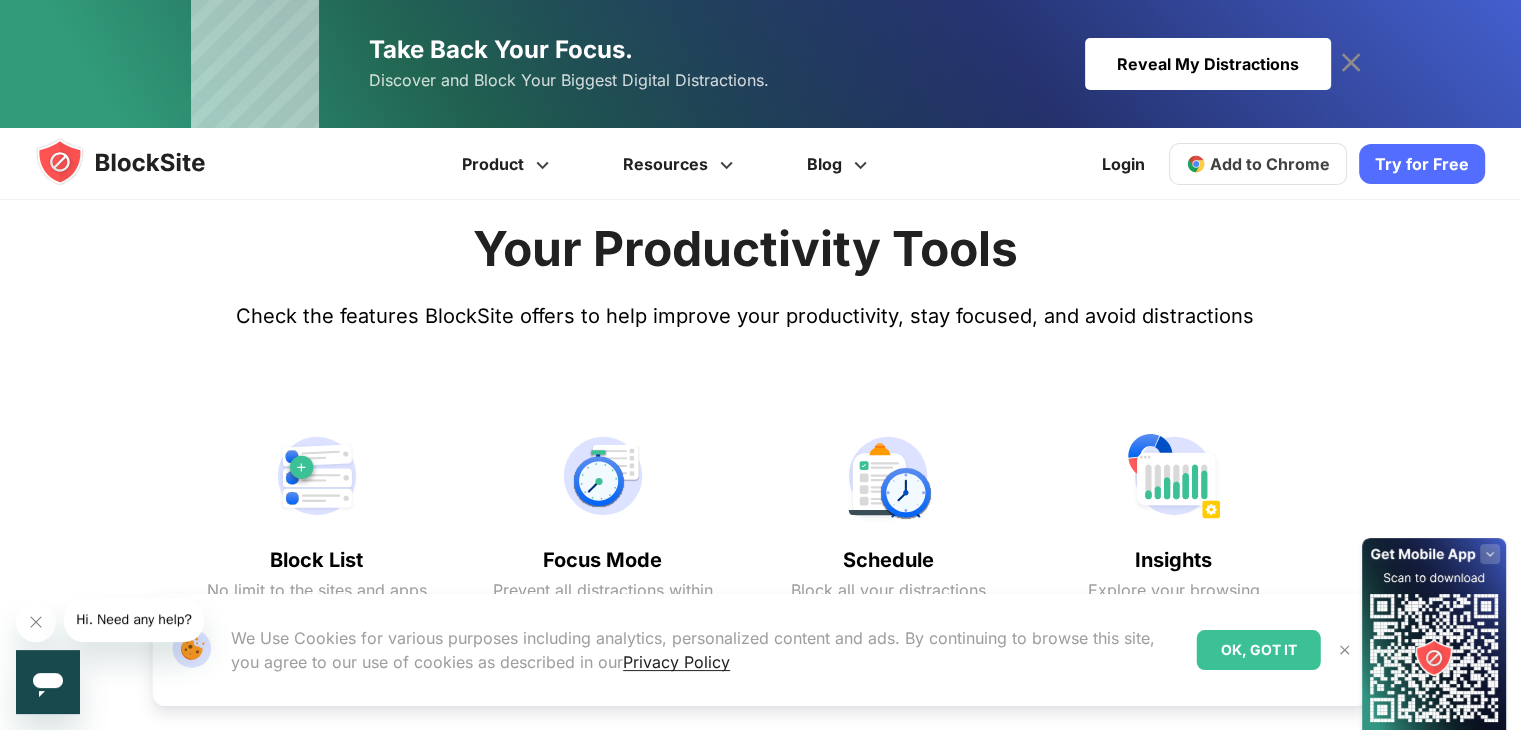 click at bounding box center (1174, 476) 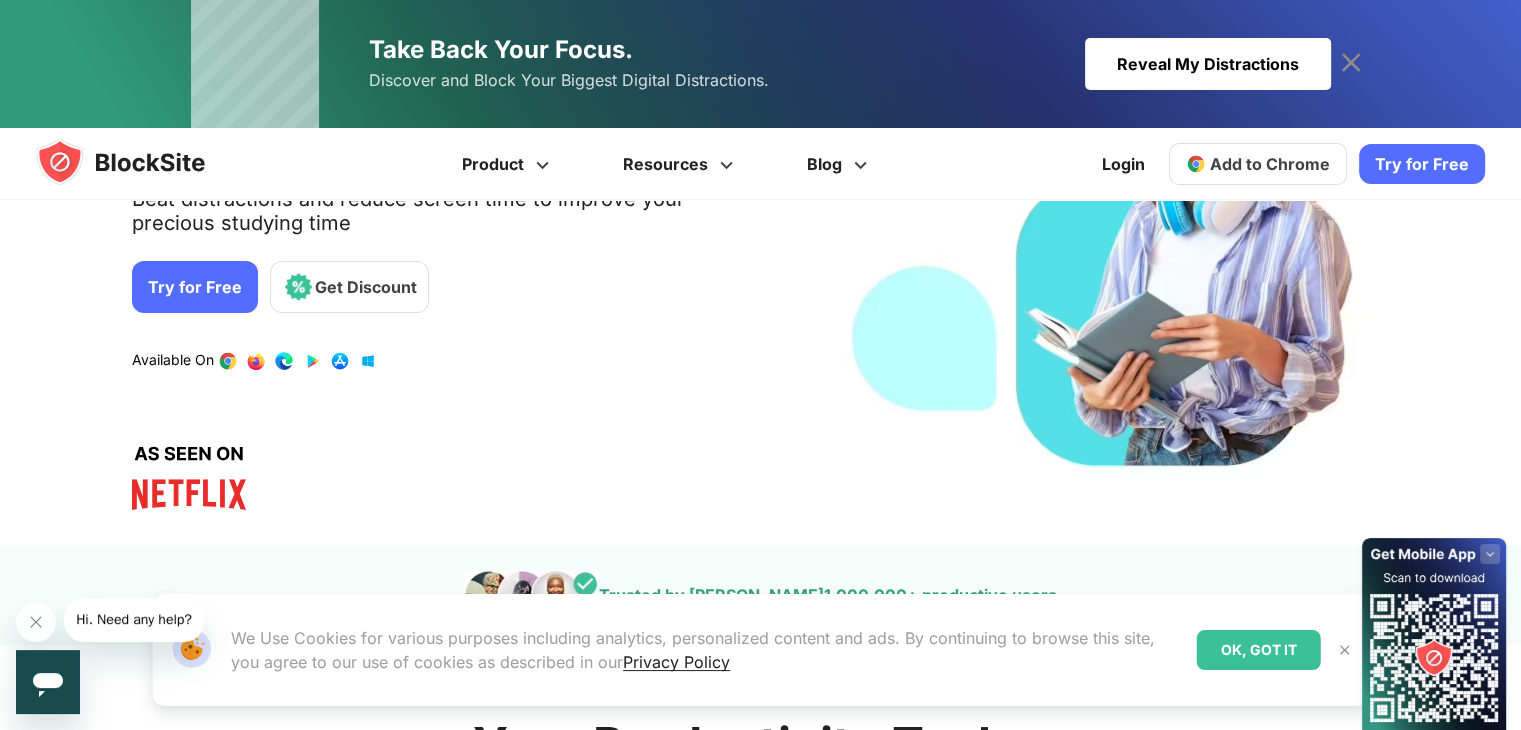 scroll, scrollTop: 293, scrollLeft: 0, axis: vertical 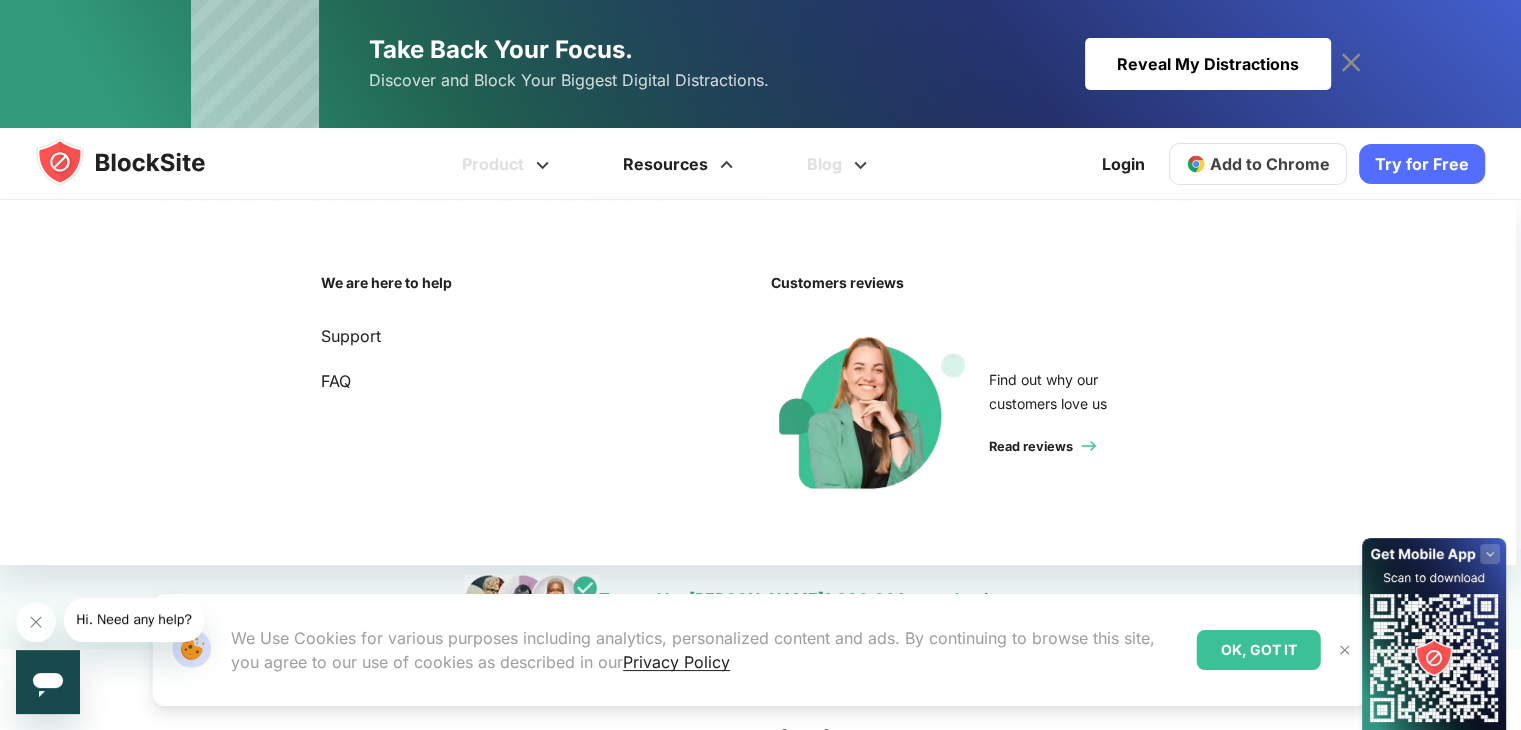 click on "Resources" at bounding box center [681, 164] 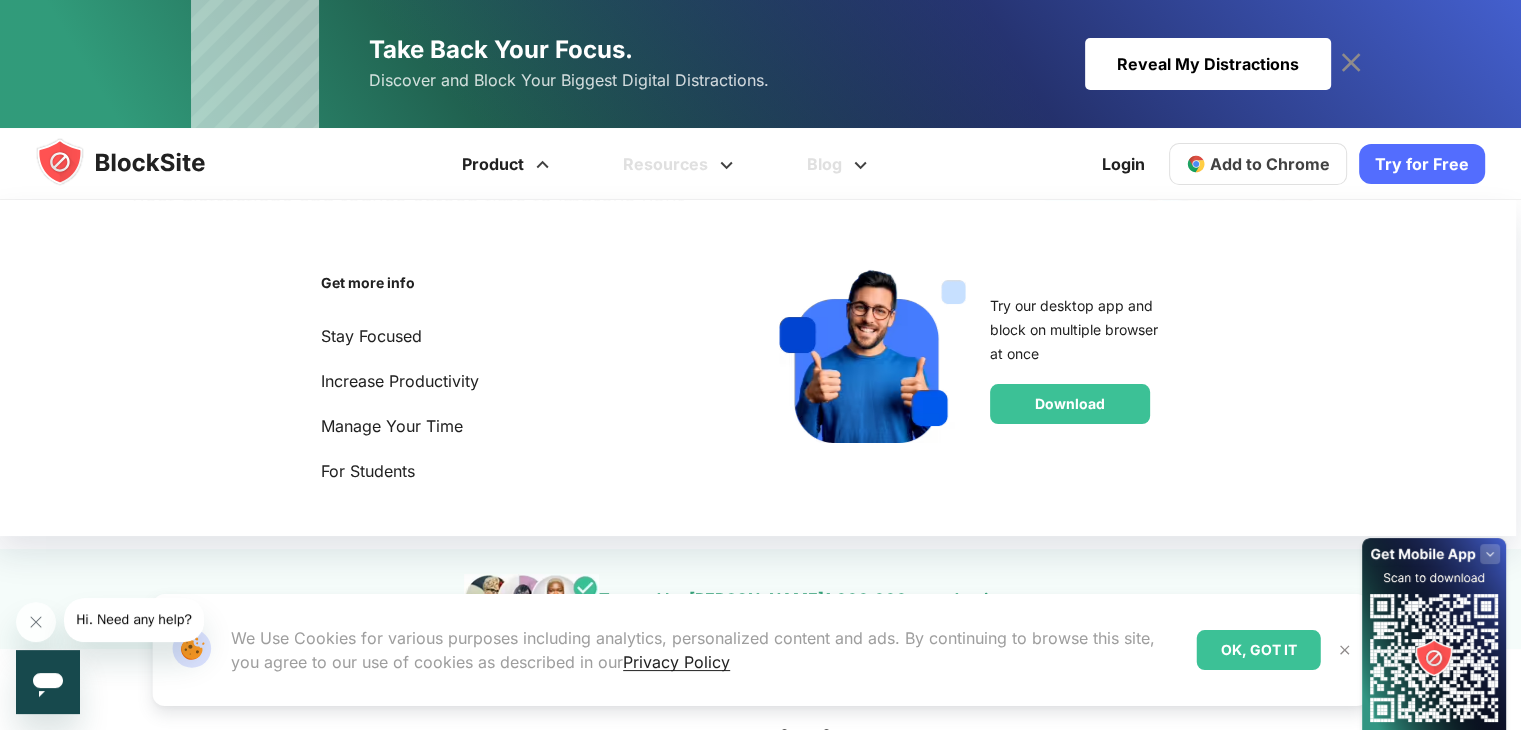 click on "Product" at bounding box center (508, 164) 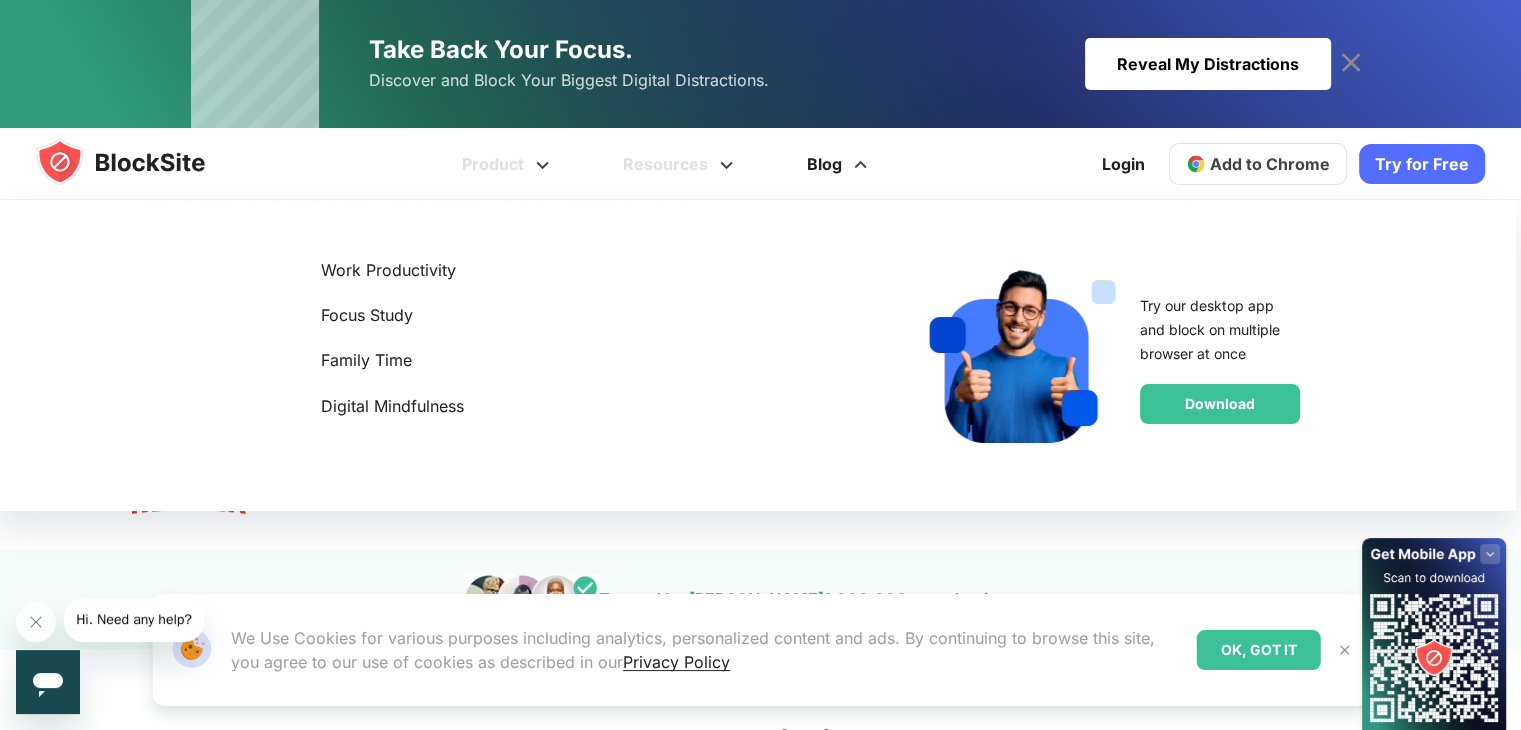 click on "Blog" at bounding box center [840, 164] 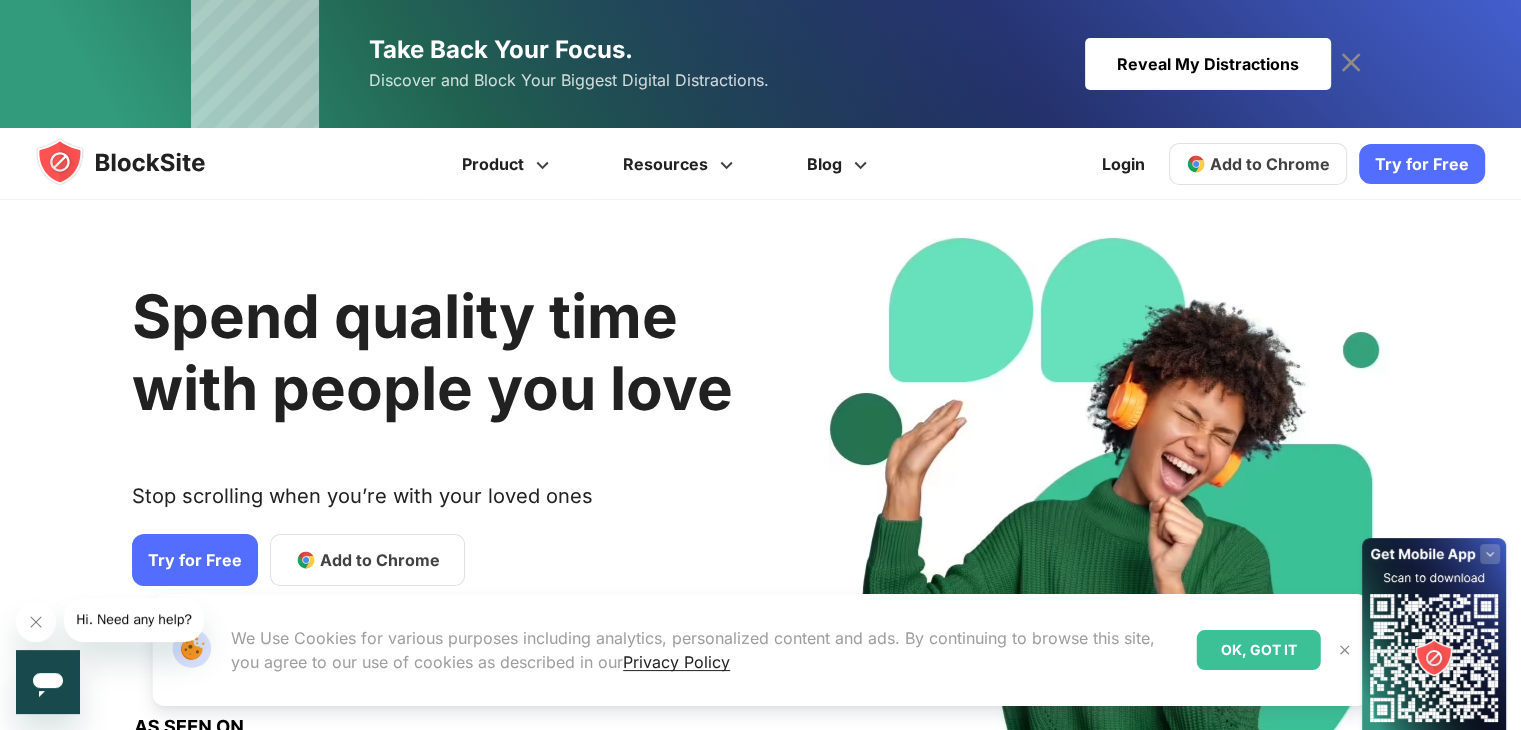 scroll, scrollTop: 0, scrollLeft: 0, axis: both 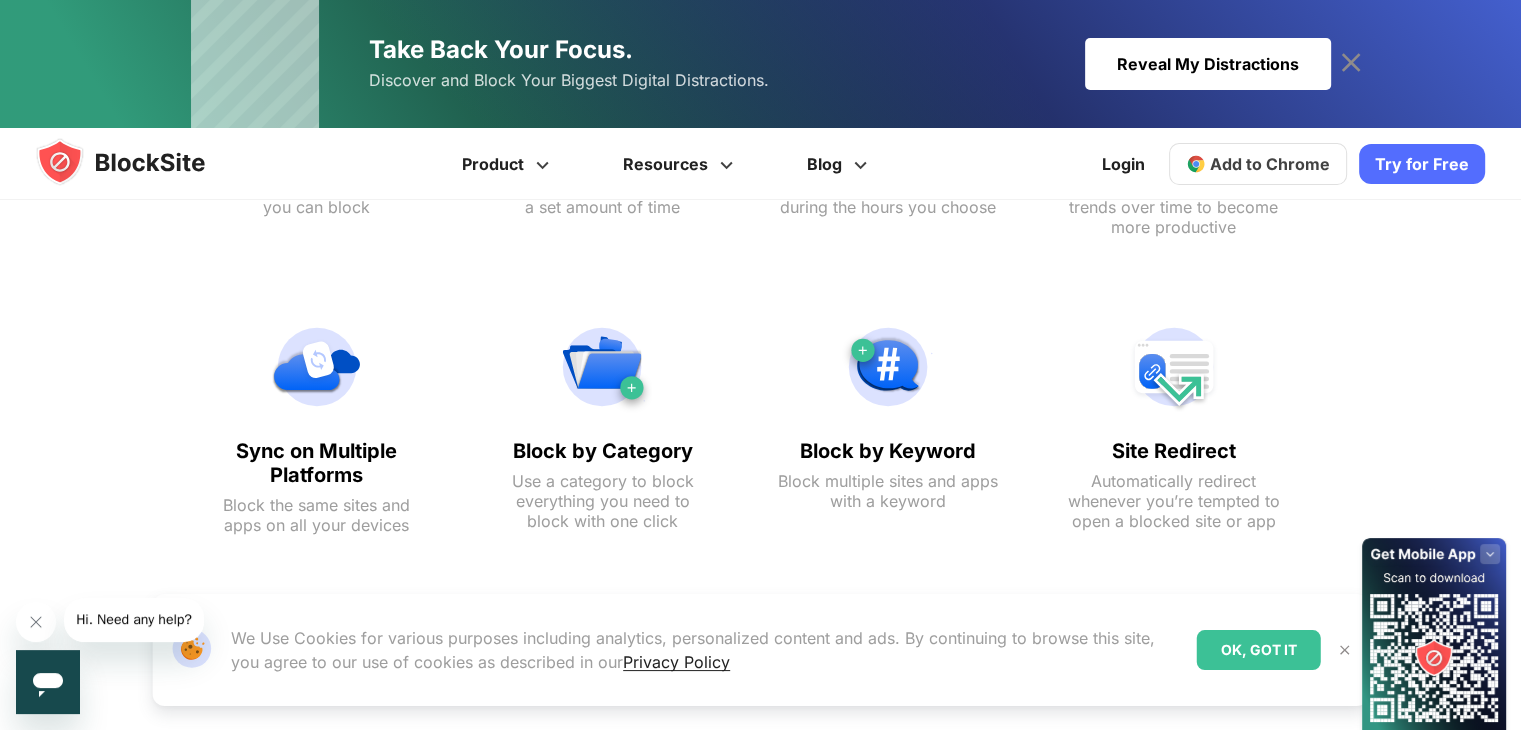 click on "Add to Chrome" at bounding box center [1258, 164] 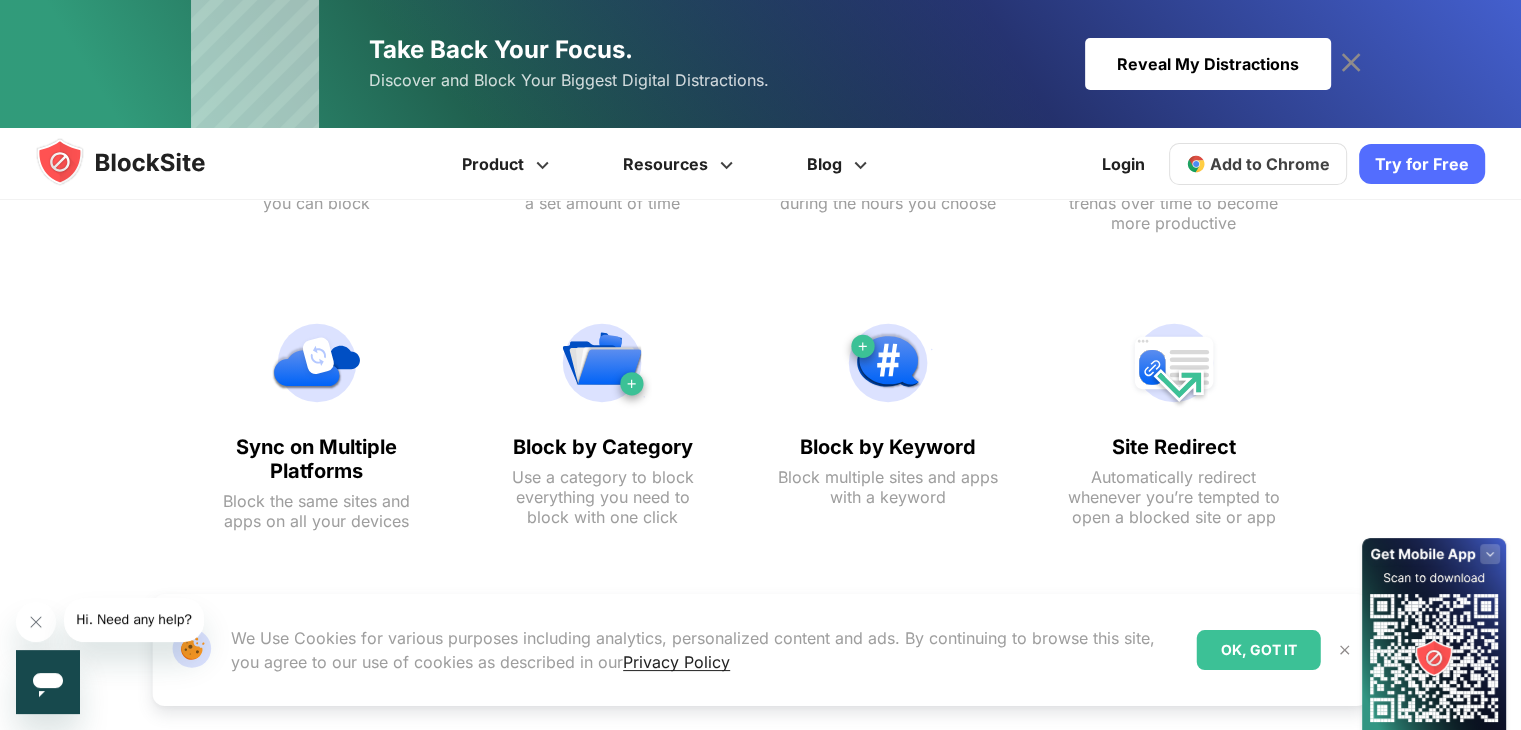 scroll, scrollTop: 1207, scrollLeft: 0, axis: vertical 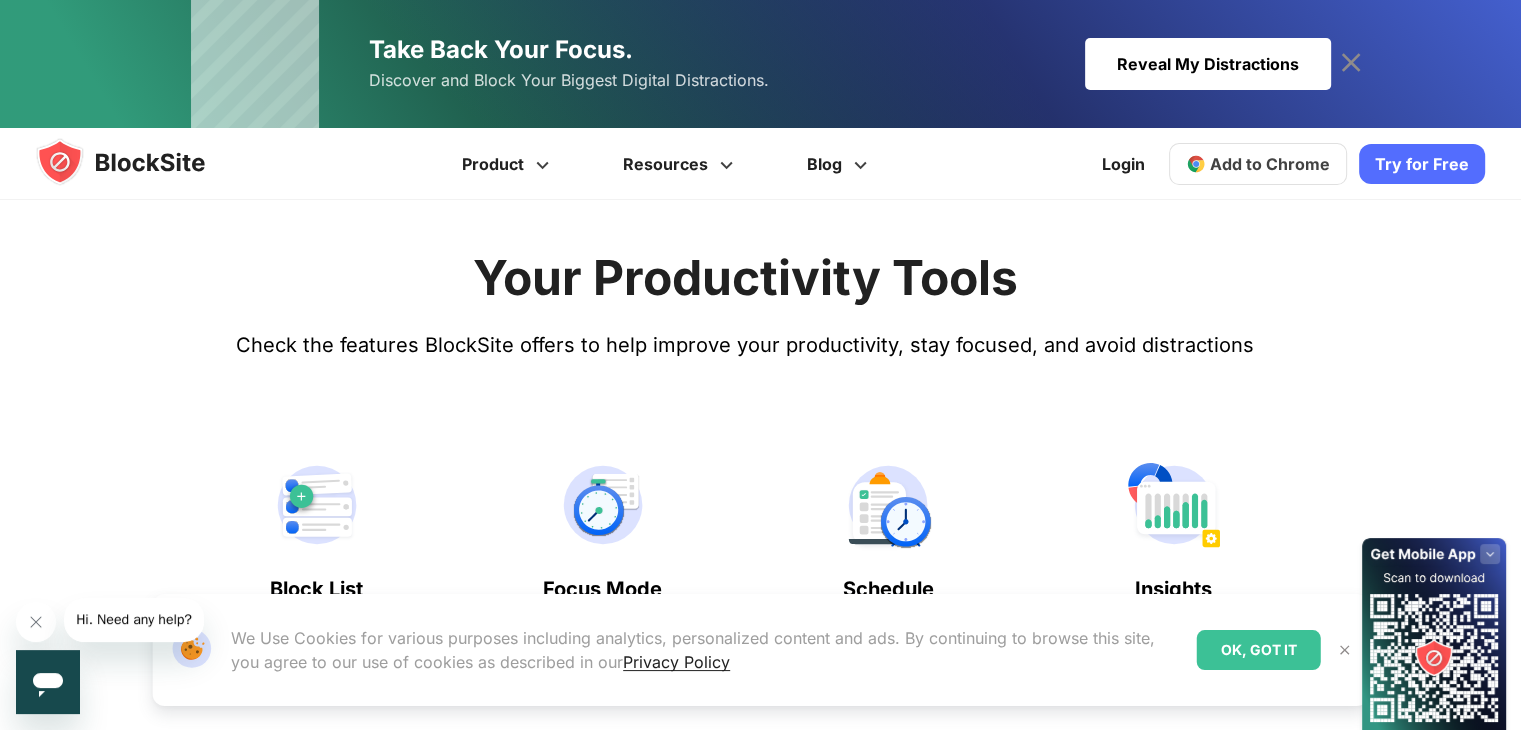 click on "Try for Free" at bounding box center [1422, 164] 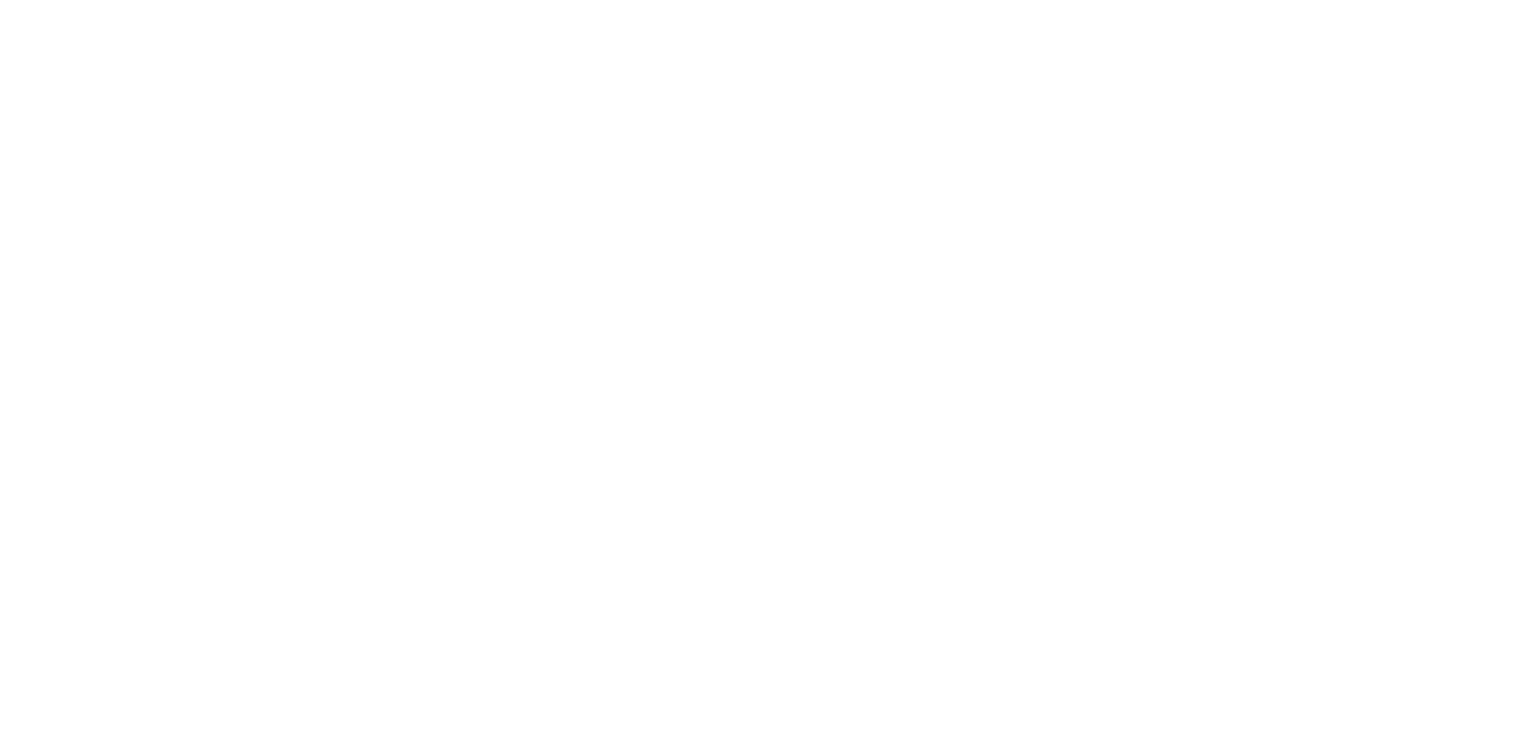 scroll, scrollTop: 0, scrollLeft: 0, axis: both 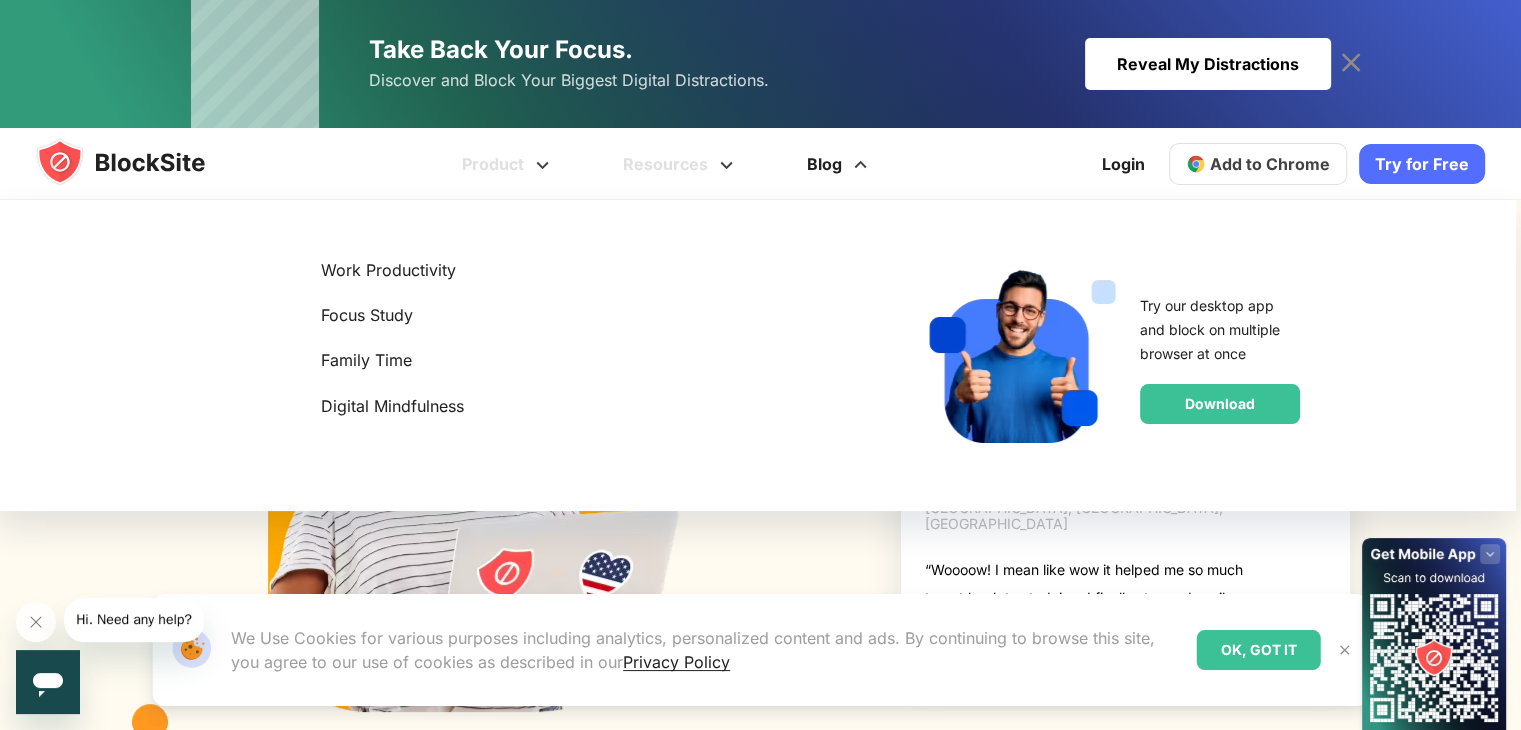 click on "Blog" at bounding box center (840, 164) 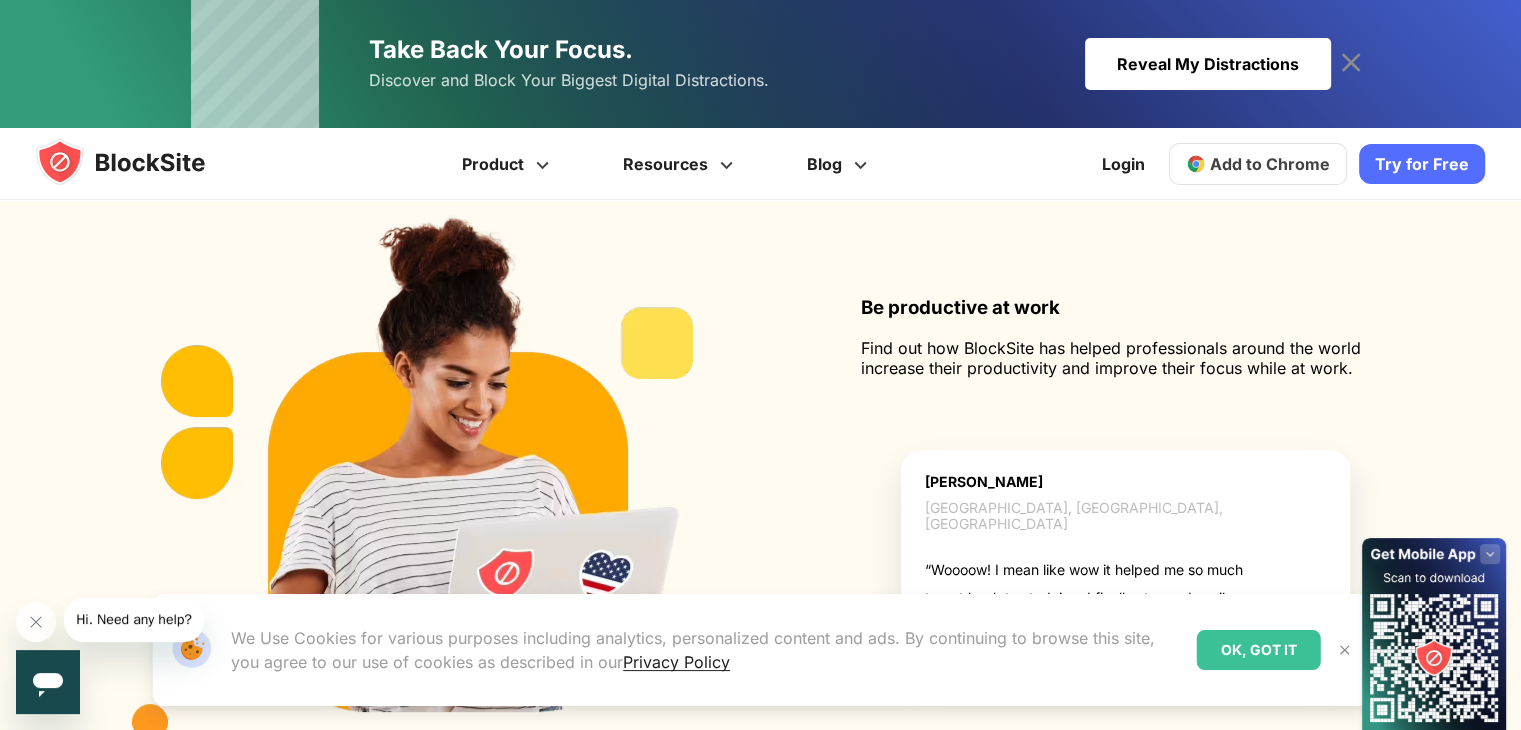 click at bounding box center (1196, 164) 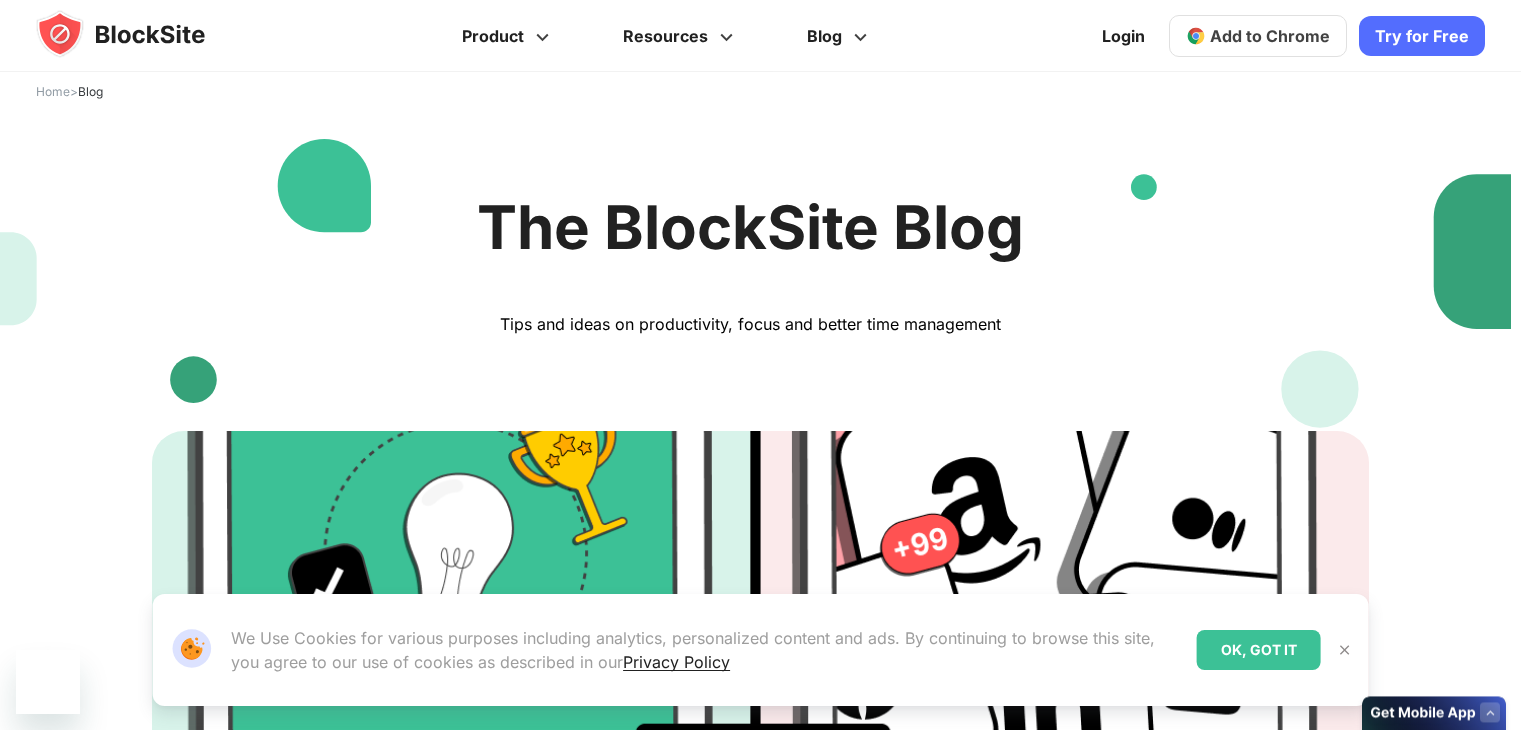 scroll, scrollTop: 0, scrollLeft: 0, axis: both 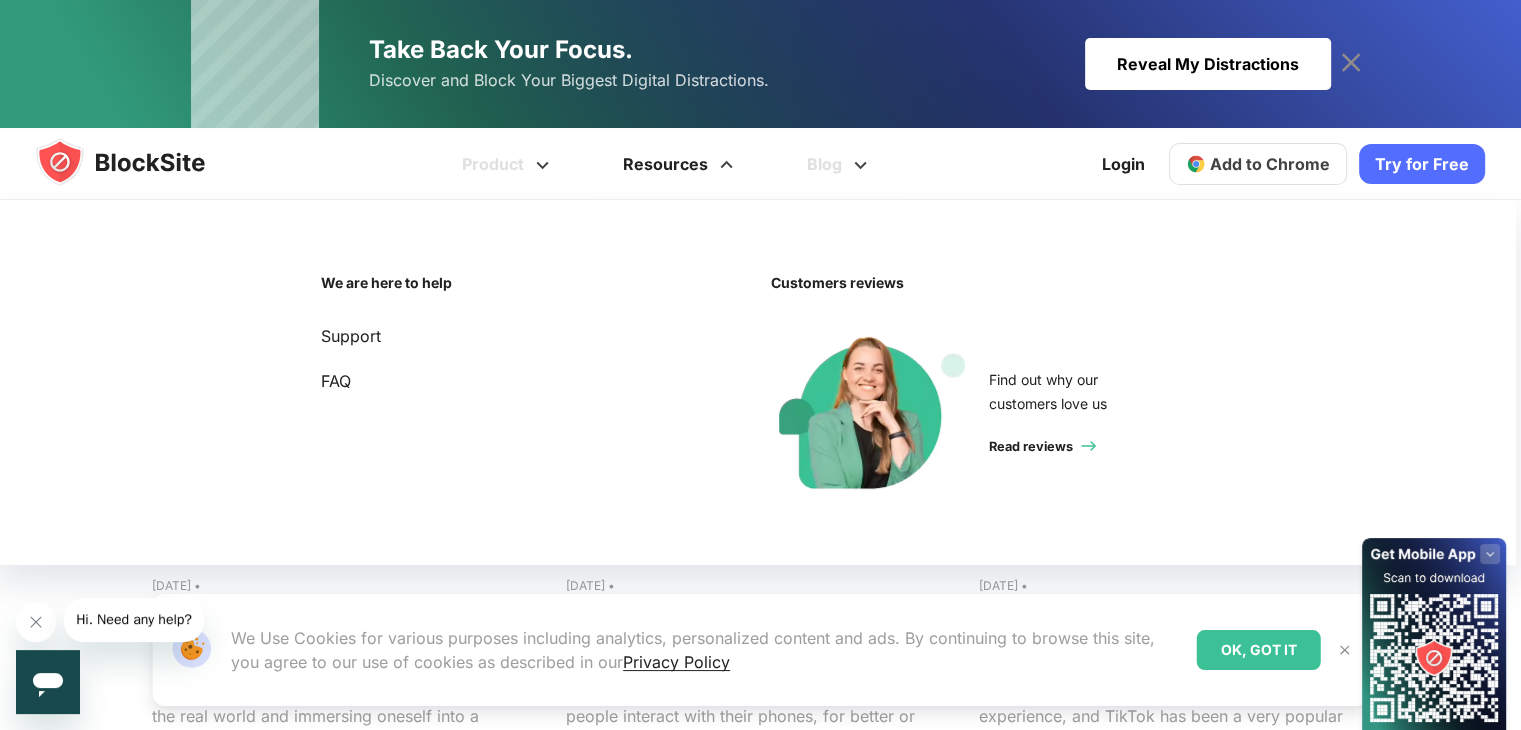 click on "Resources" at bounding box center (681, 164) 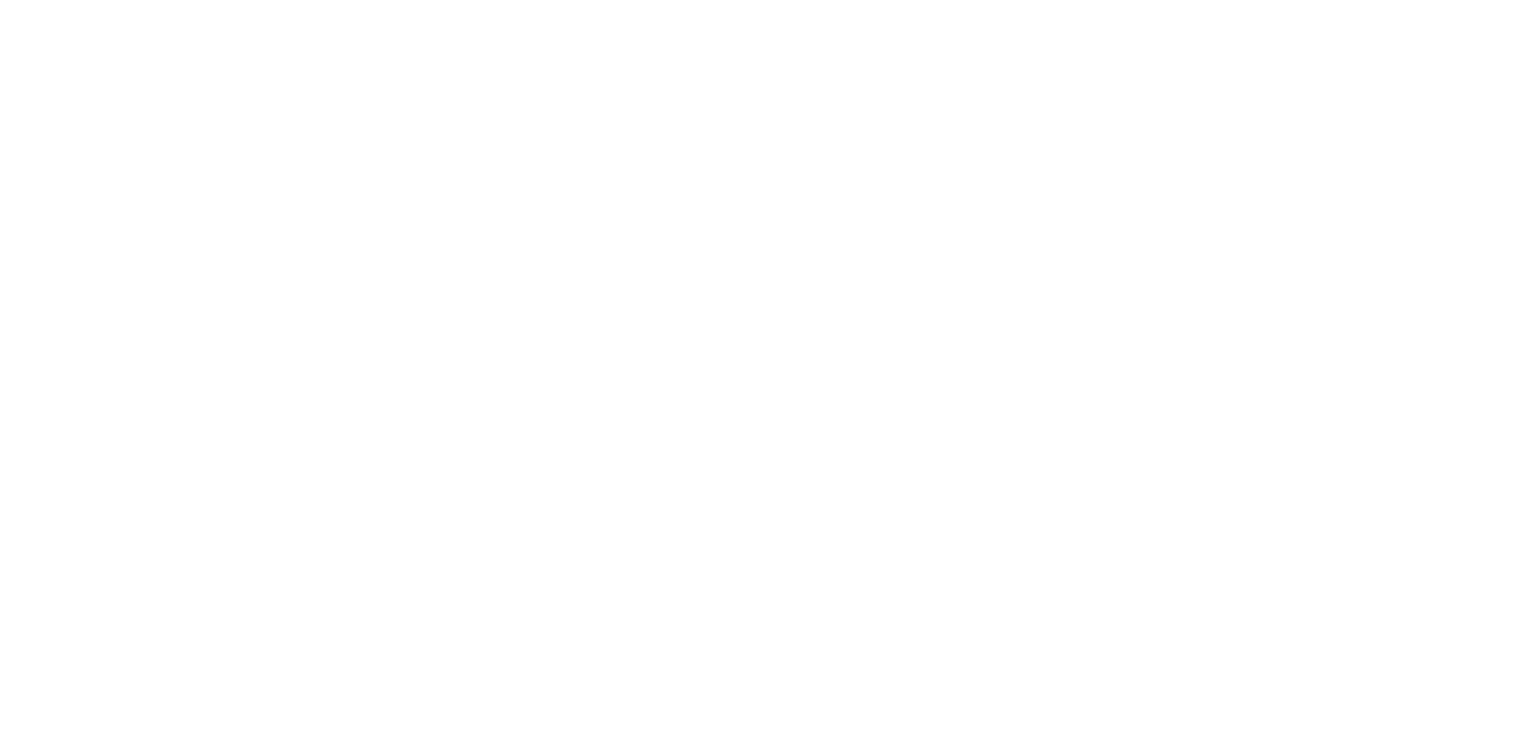 scroll, scrollTop: 0, scrollLeft: 0, axis: both 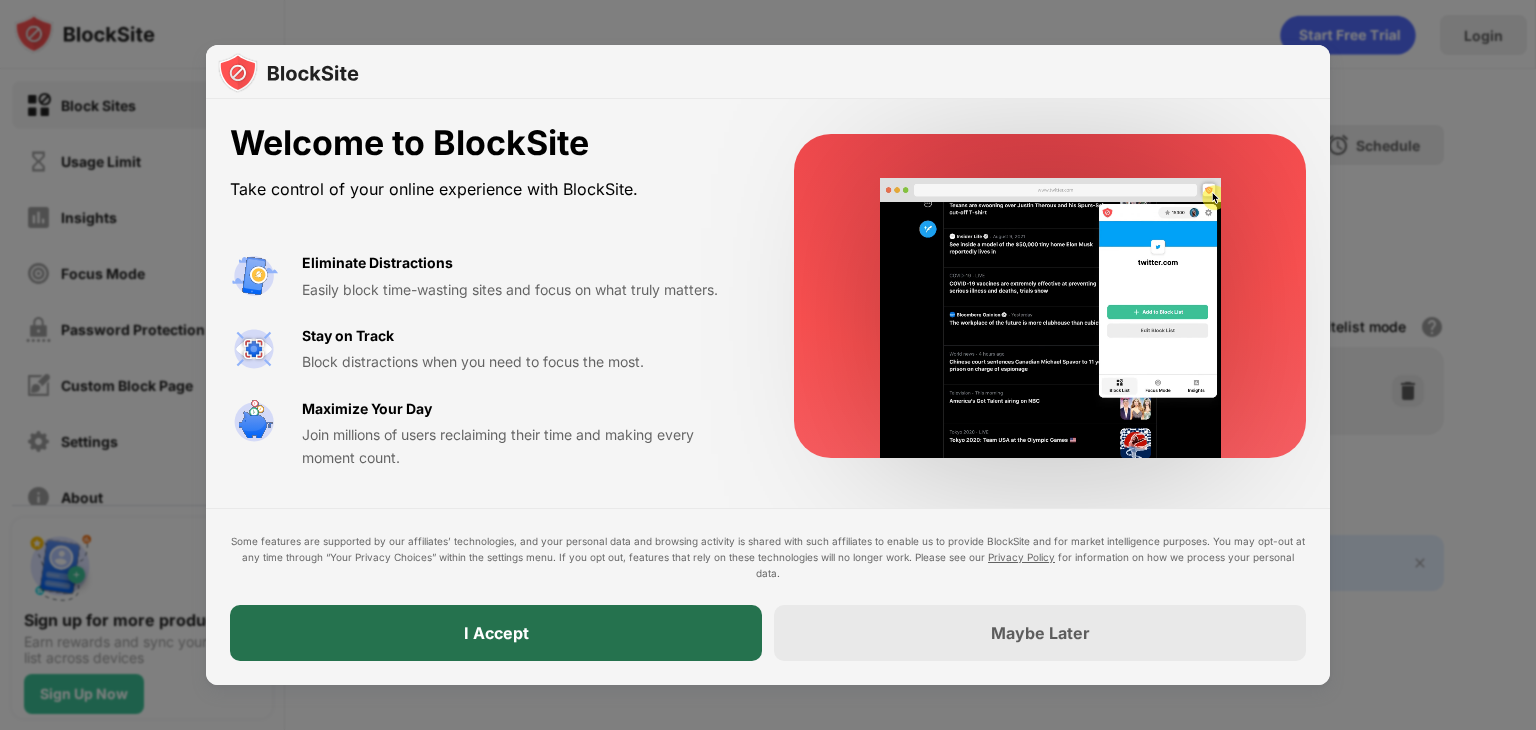 click on "I Accept" at bounding box center (496, 633) 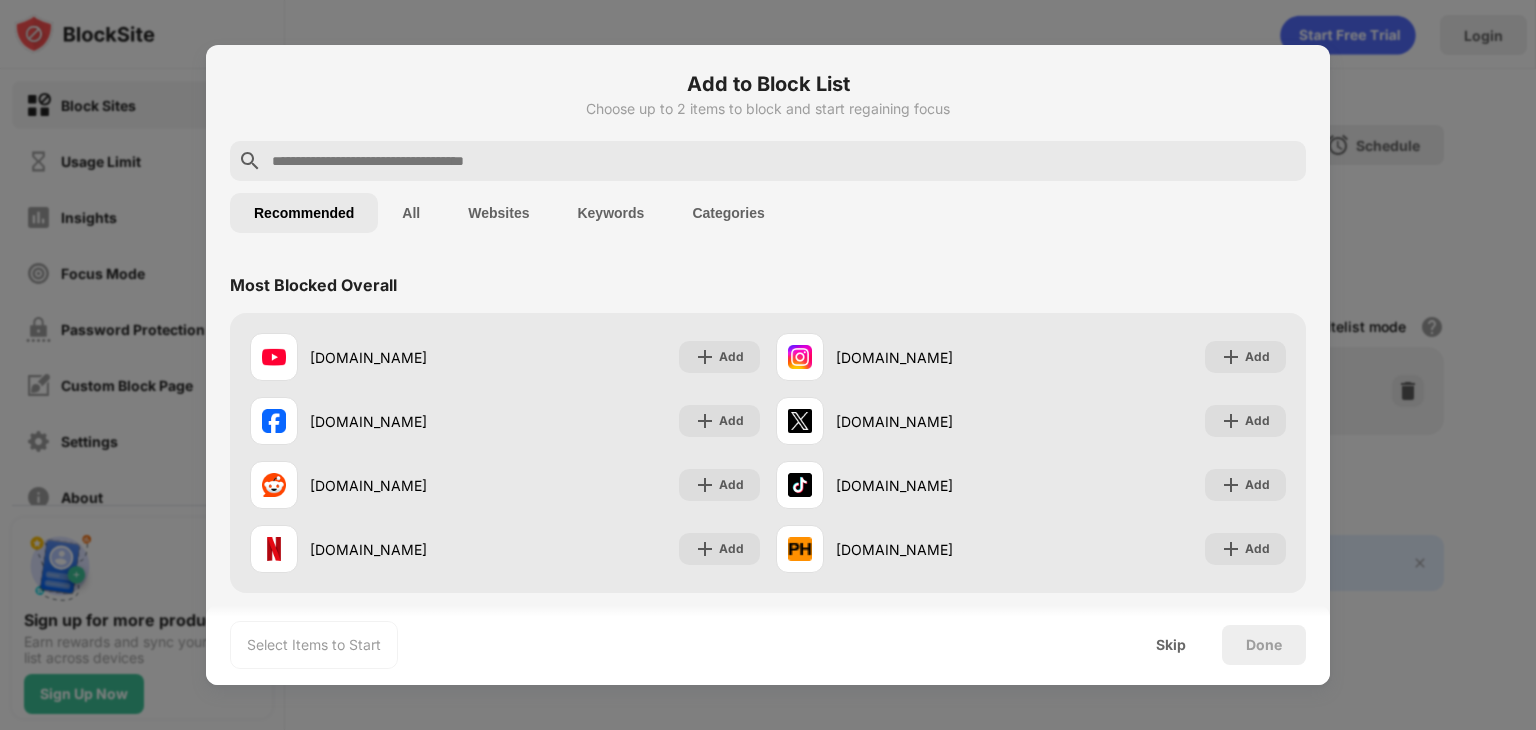 click at bounding box center (768, 365) 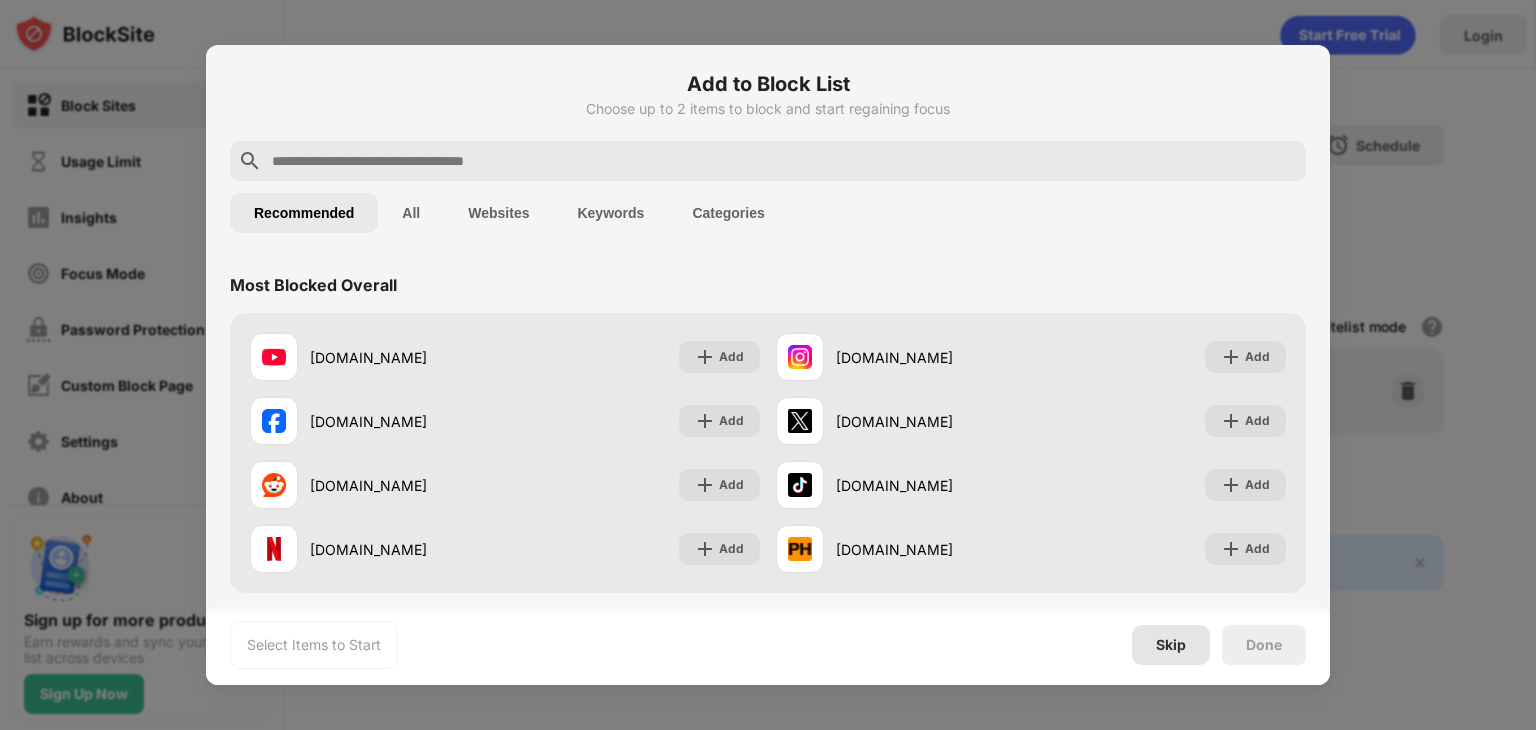 click on "Skip" at bounding box center (1171, 645) 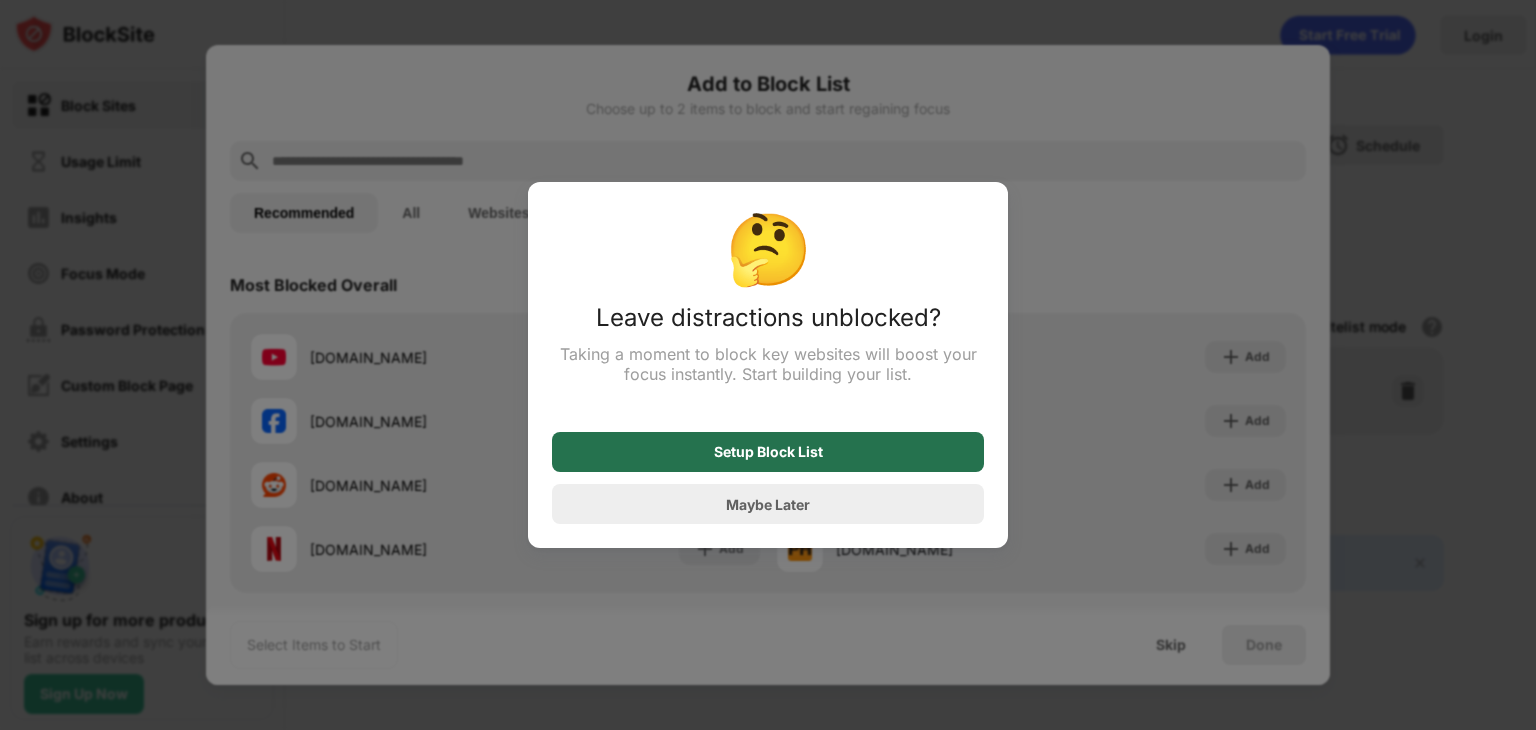 click on "Setup Block List" at bounding box center (768, 452) 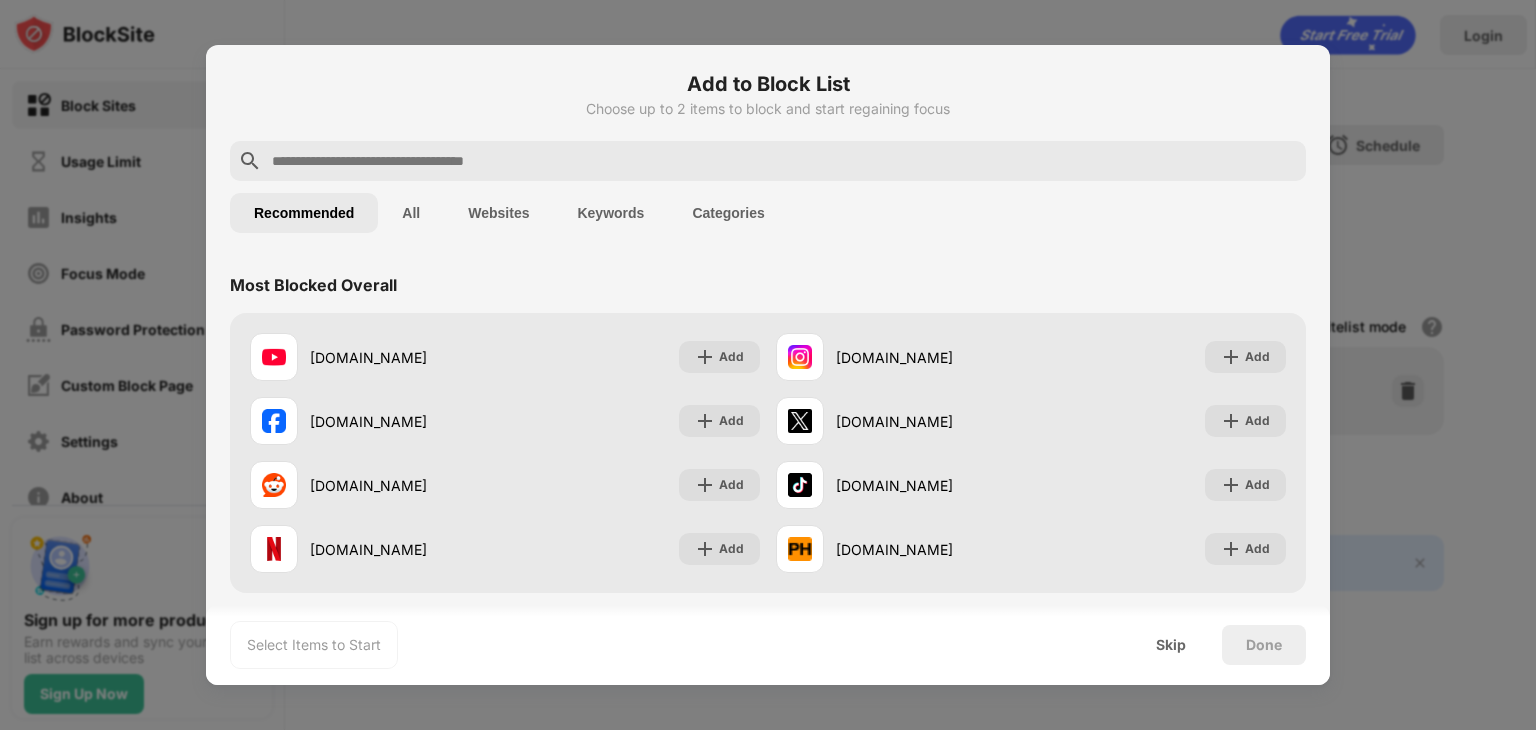 click at bounding box center [768, 365] 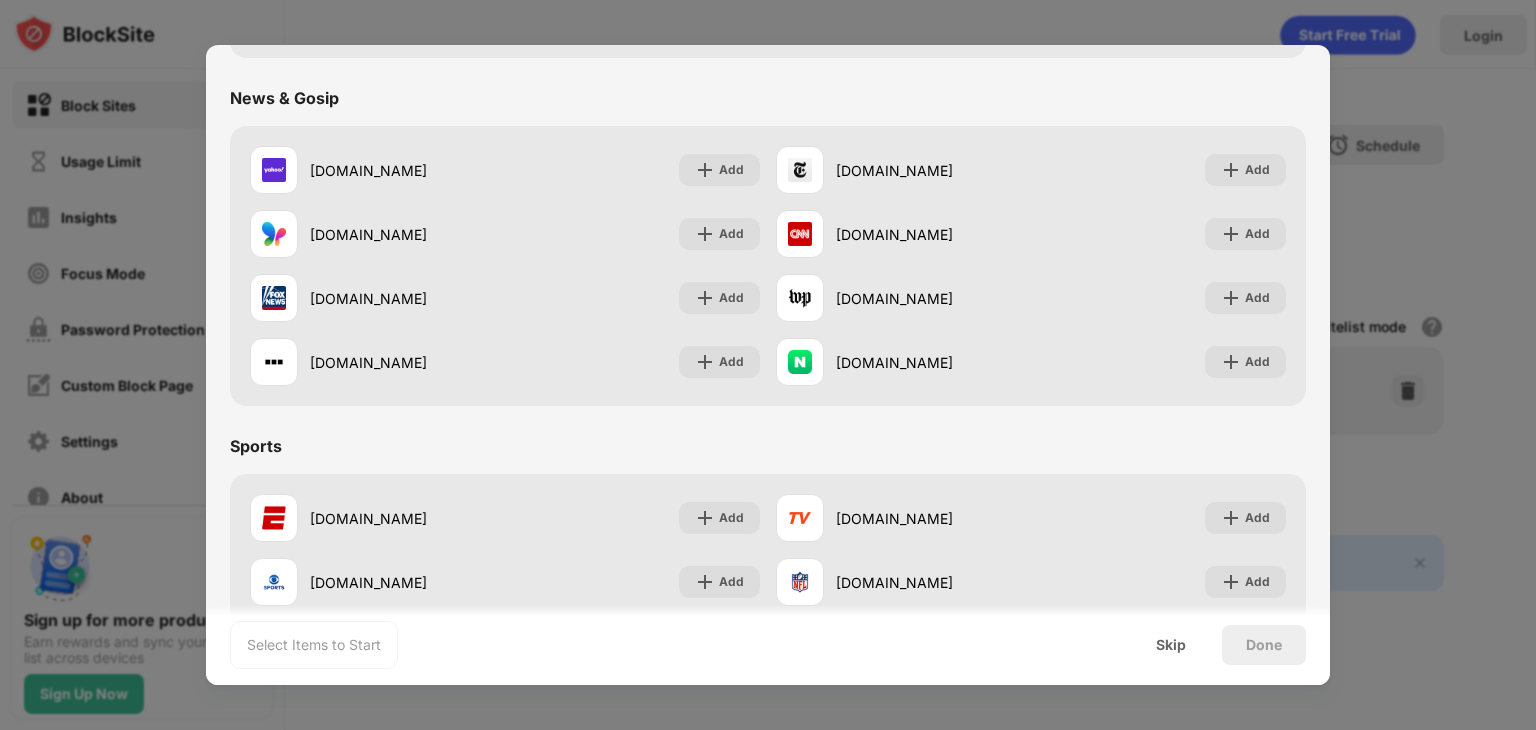 scroll, scrollTop: 1400, scrollLeft: 0, axis: vertical 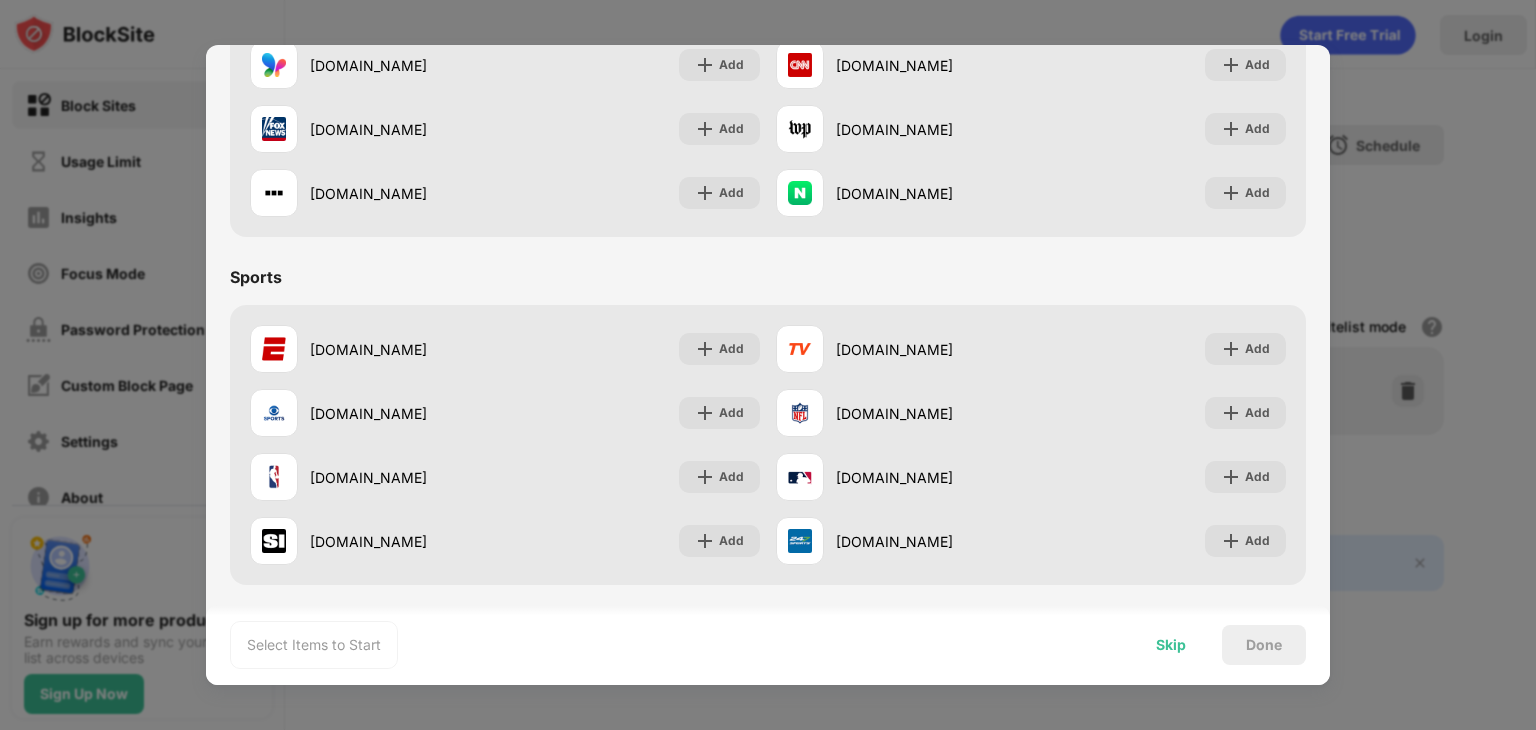 click on "Skip" at bounding box center (1171, 645) 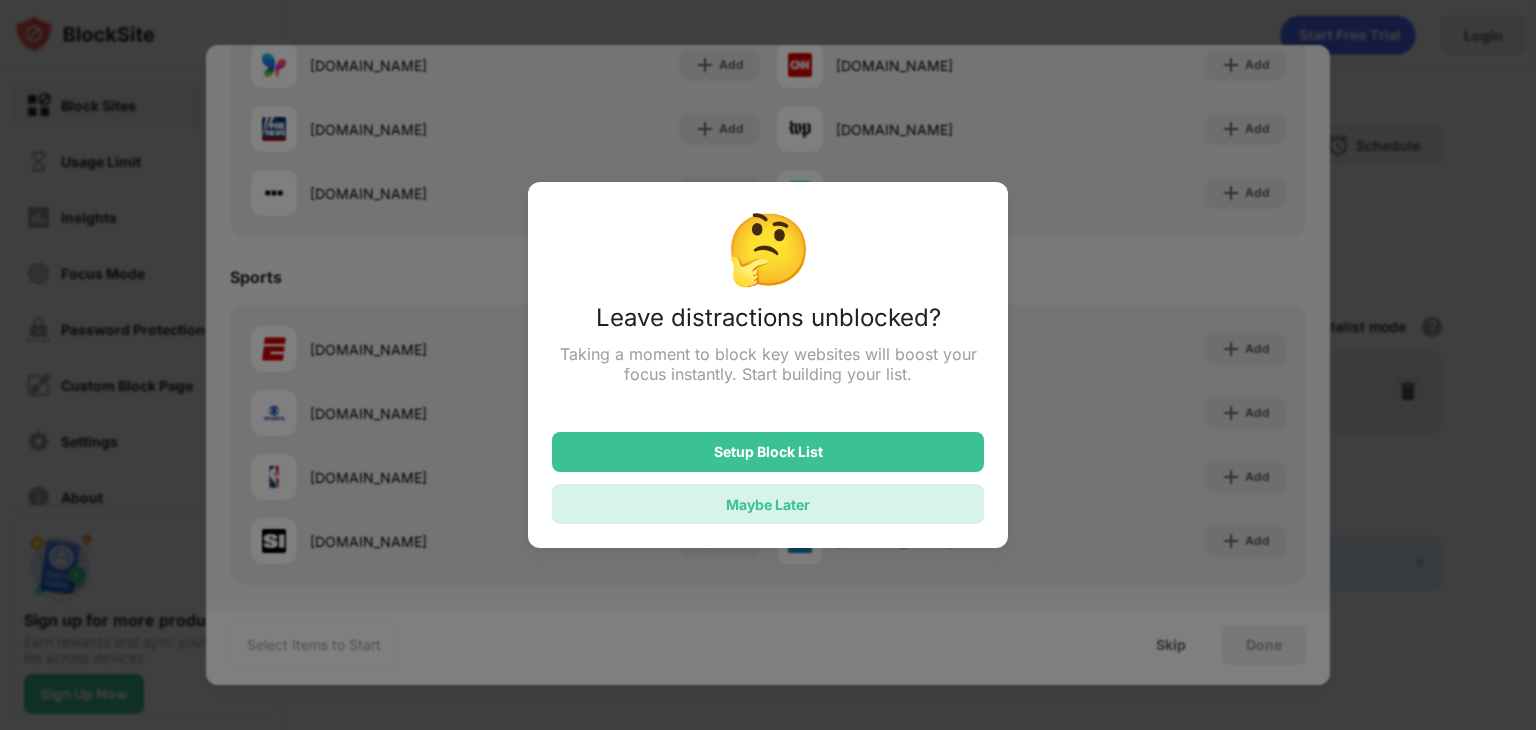 click on "Maybe Later" at bounding box center (768, 504) 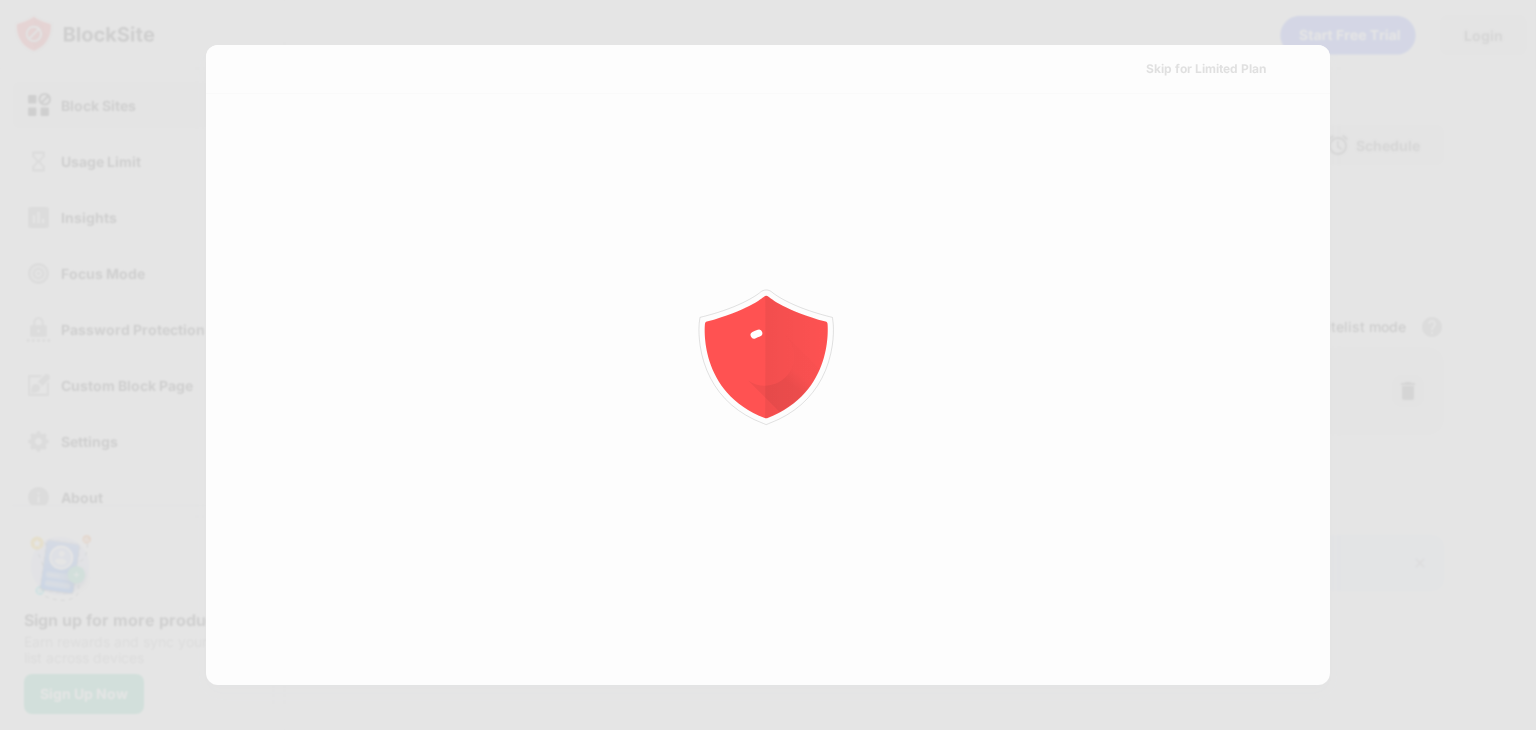 scroll, scrollTop: 0, scrollLeft: 0, axis: both 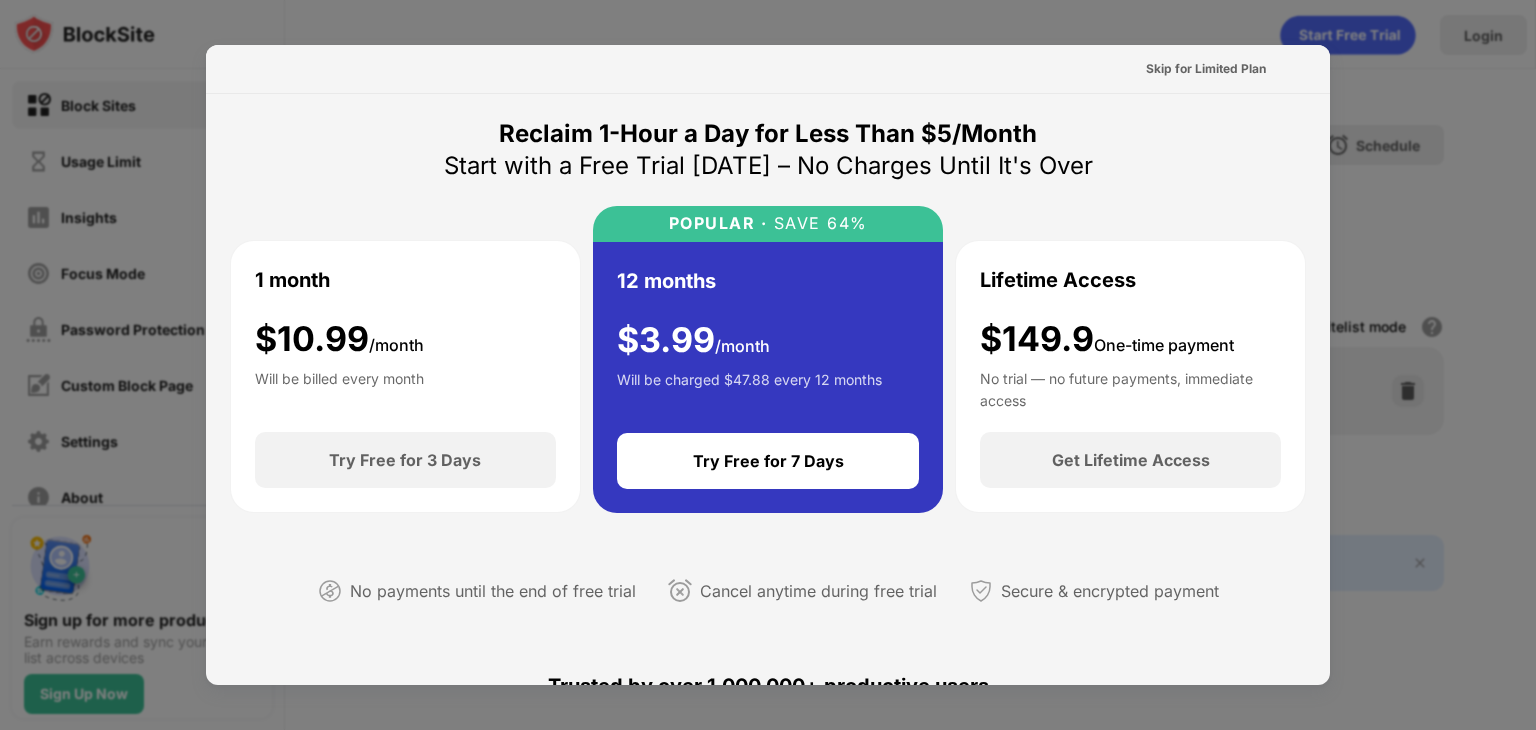 click at bounding box center [768, 365] 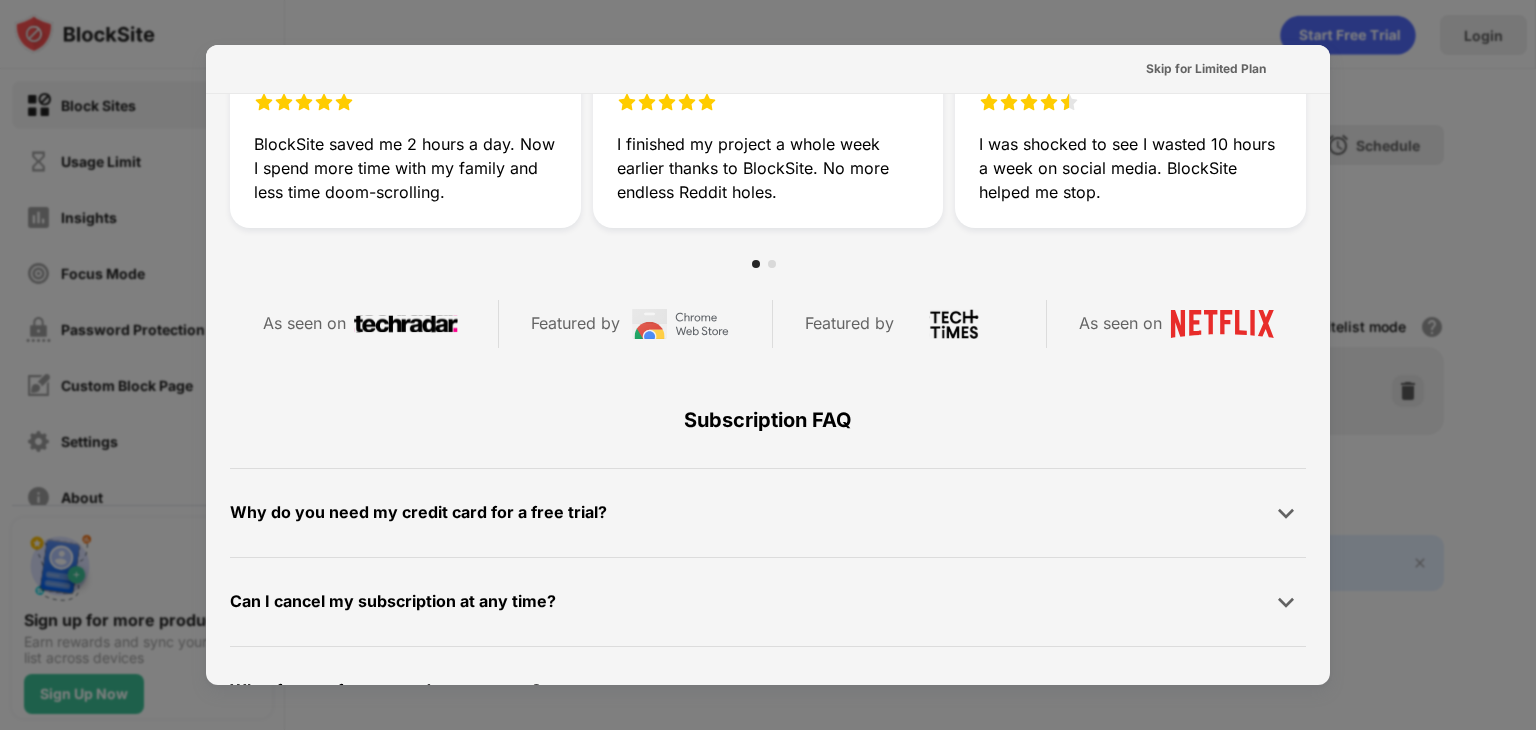 scroll, scrollTop: 975, scrollLeft: 0, axis: vertical 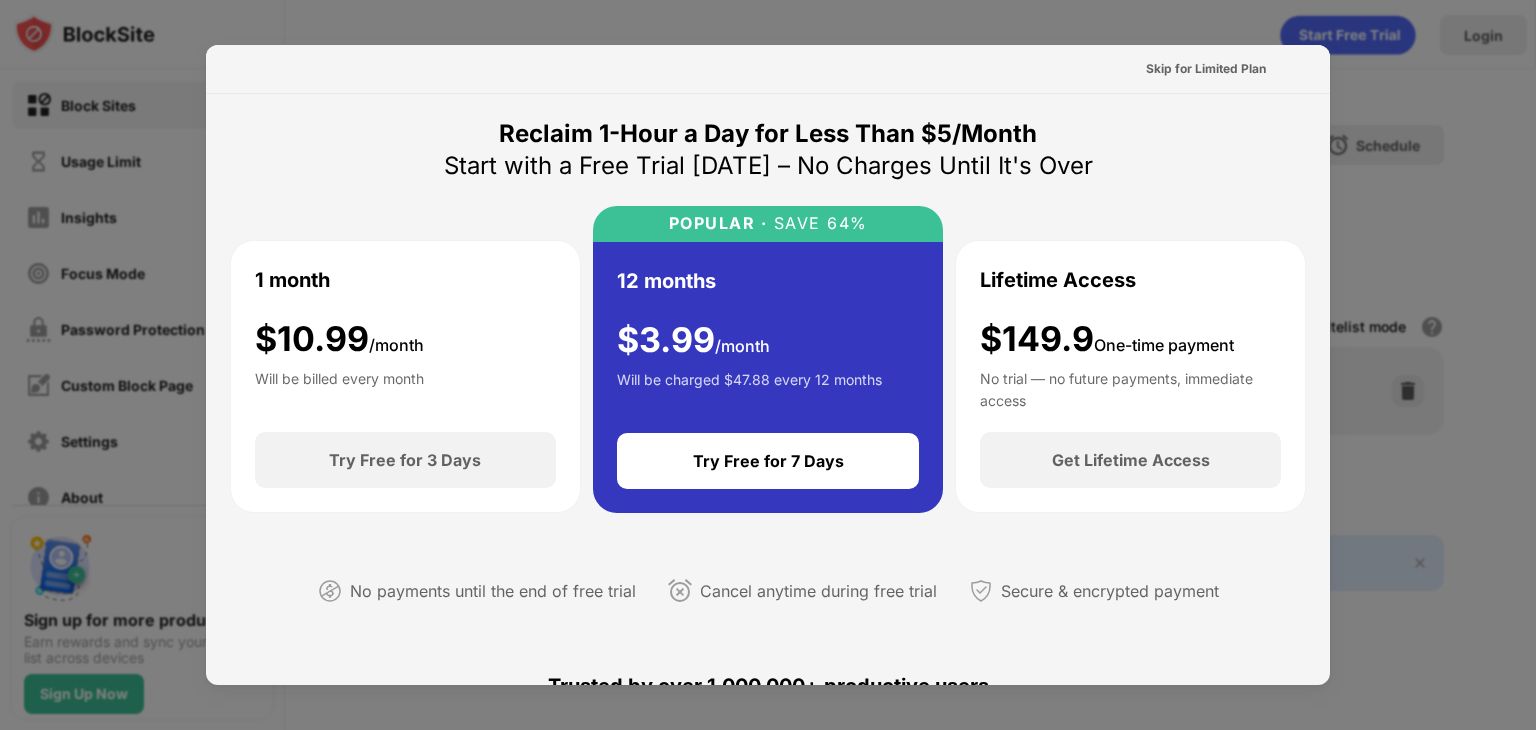 click at bounding box center [768, 365] 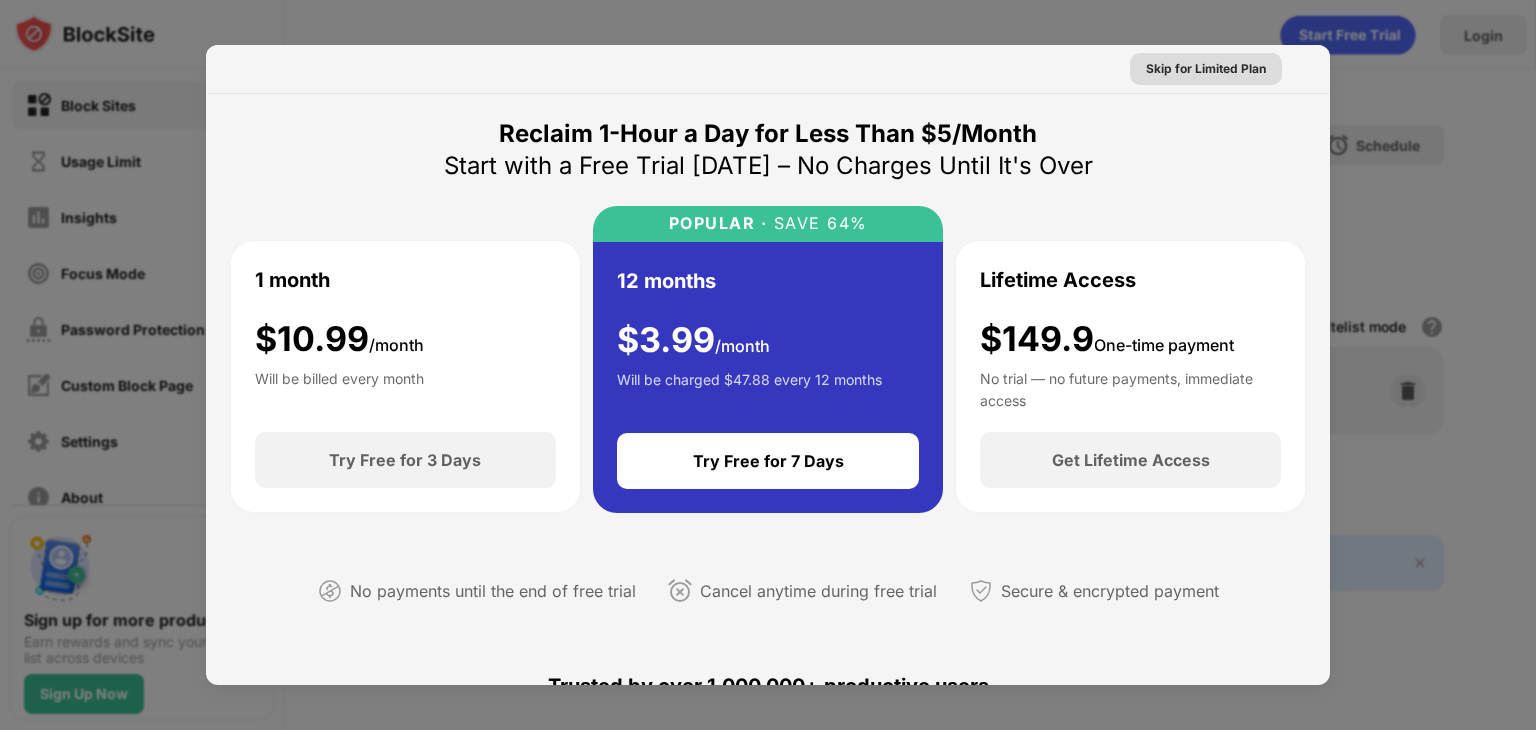 drag, startPoint x: 1213, startPoint y: 53, endPoint x: 1217, endPoint y: 65, distance: 12.649111 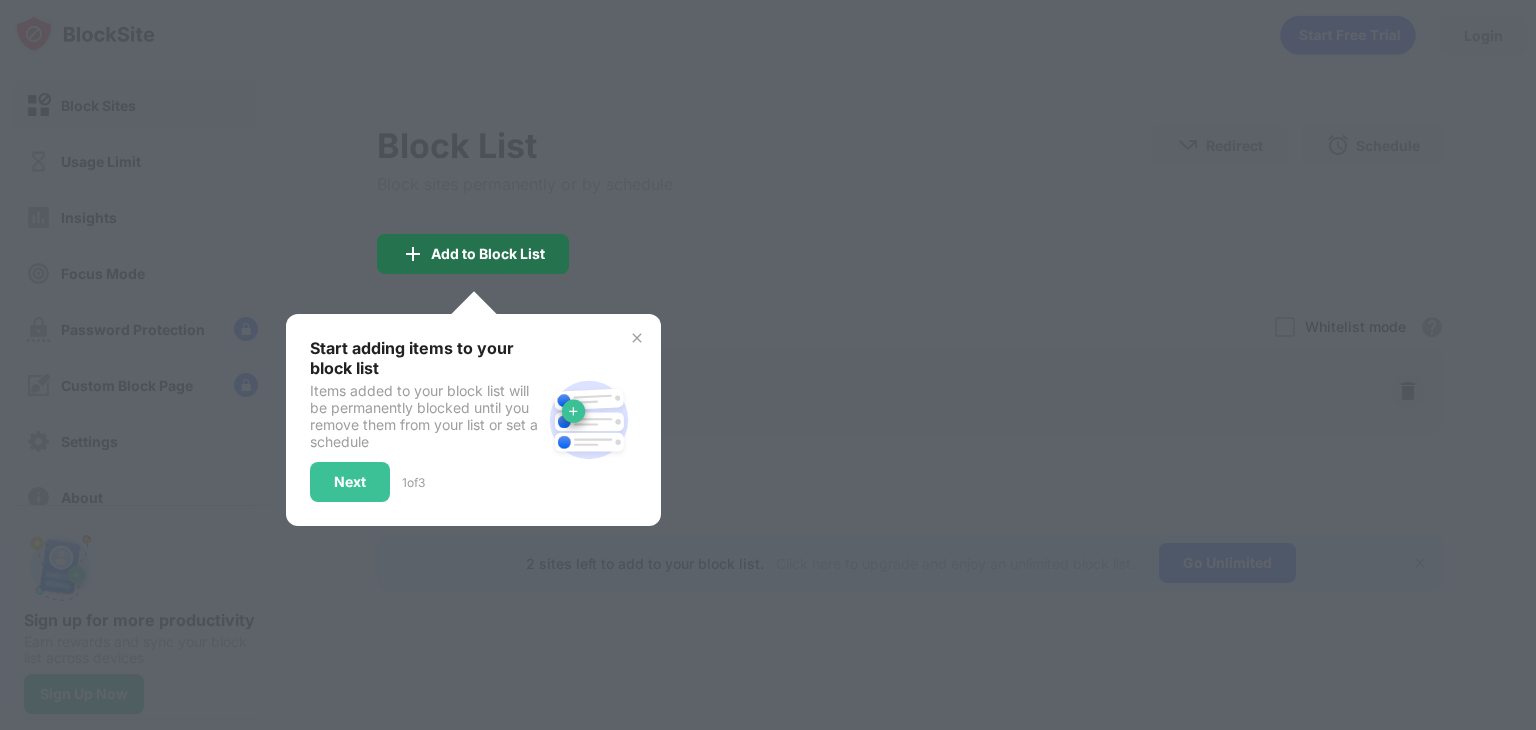 click on "Add to Block List" at bounding box center [488, 254] 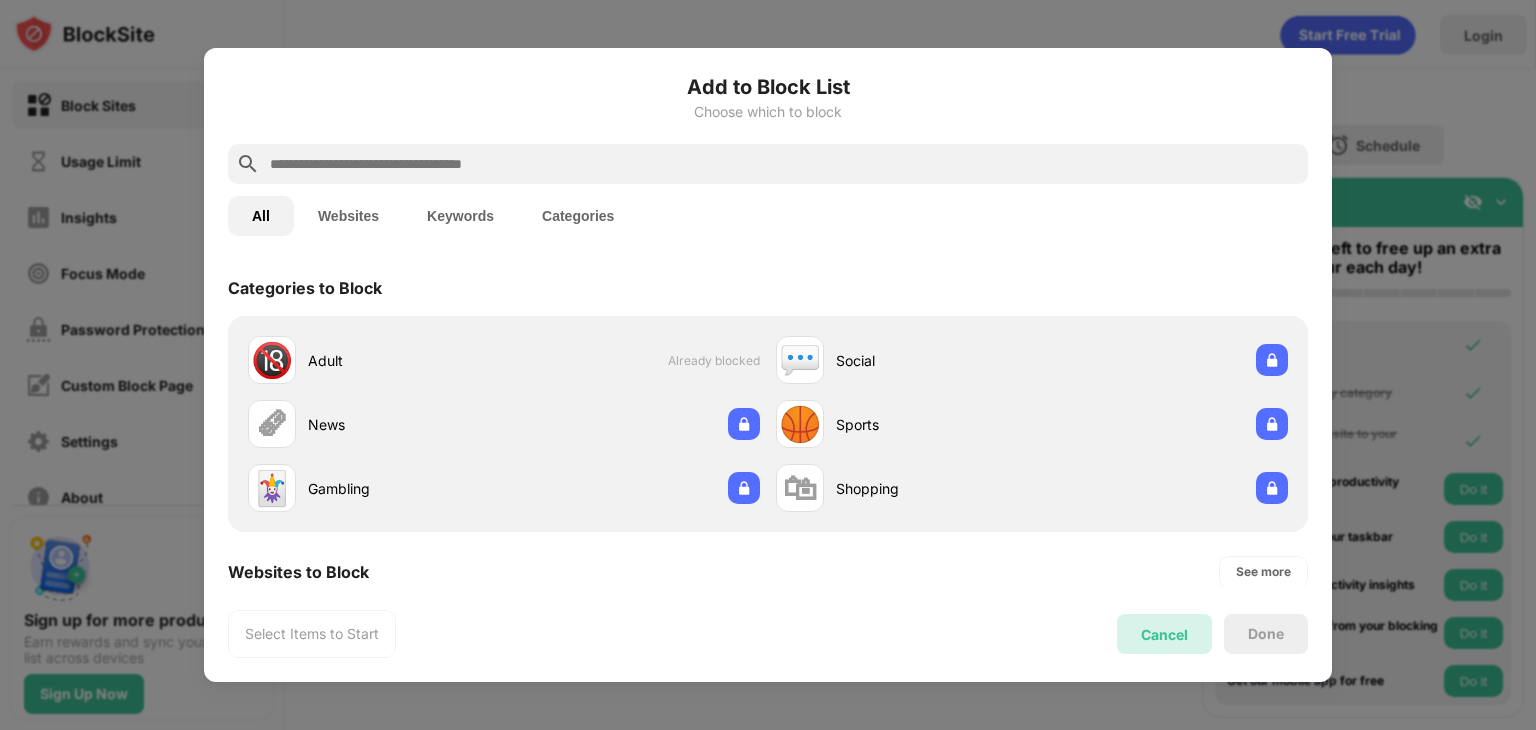 click on "Cancel" at bounding box center (1164, 634) 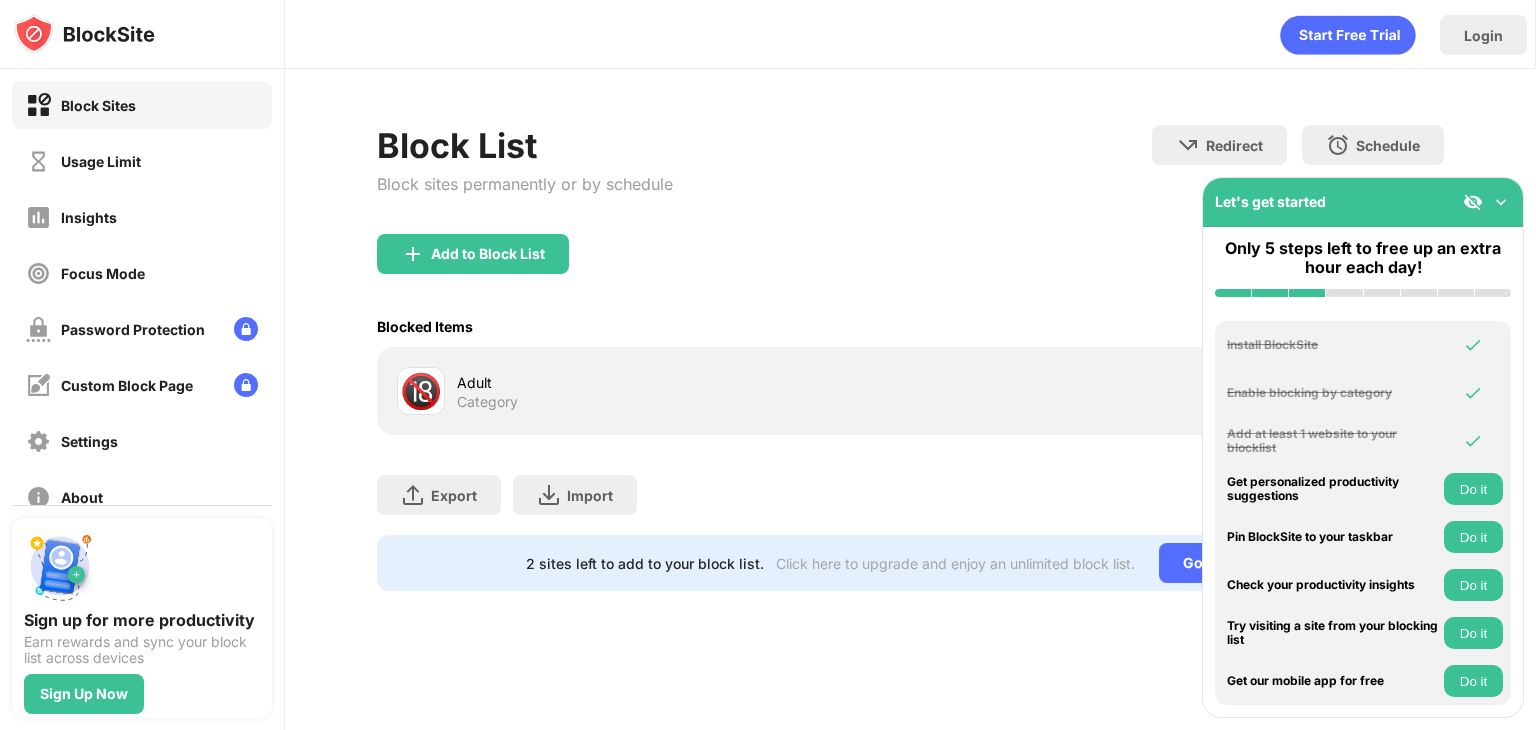 drag, startPoint x: 640, startPoint y: 335, endPoint x: 536, endPoint y: 289, distance: 113.71895 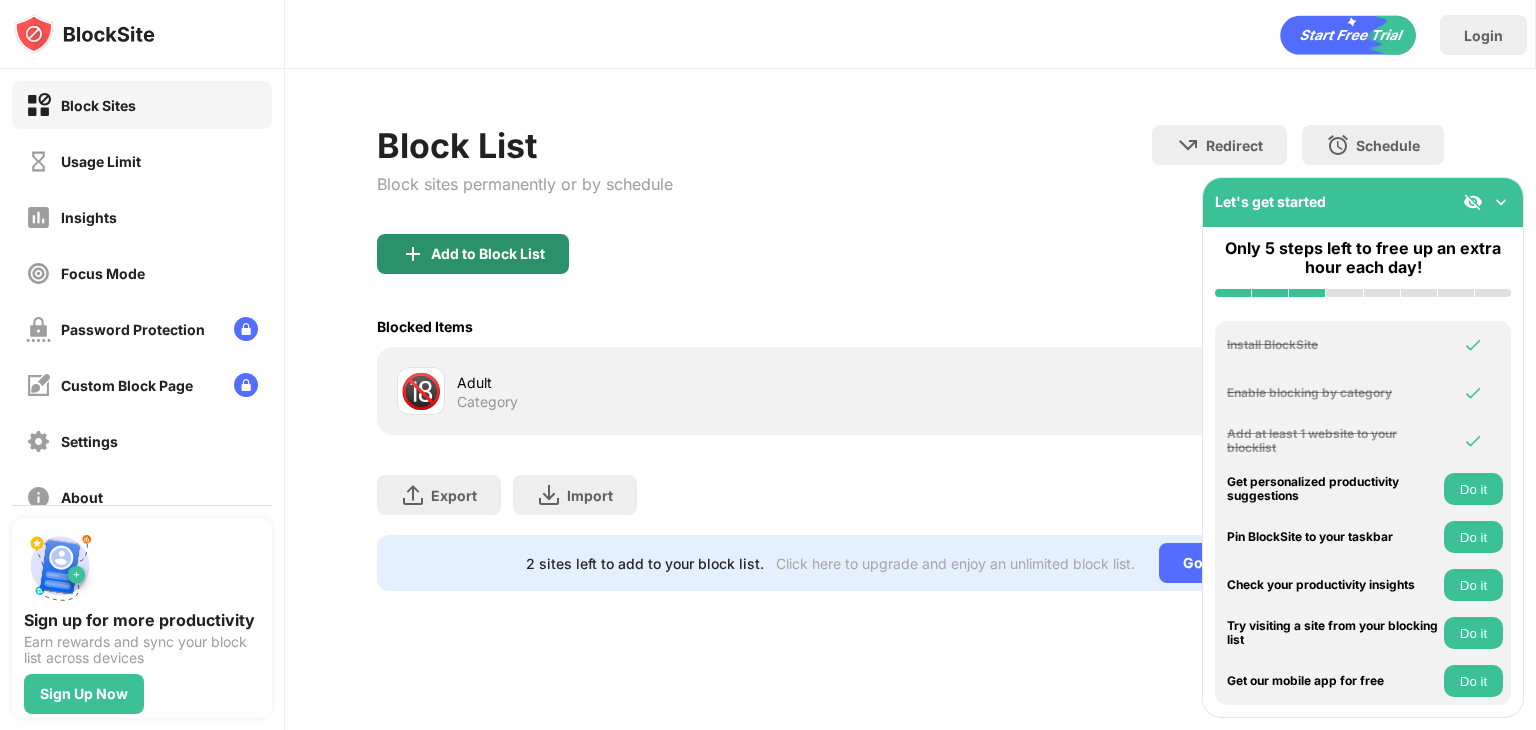 click on "Add to Block List" at bounding box center (473, 254) 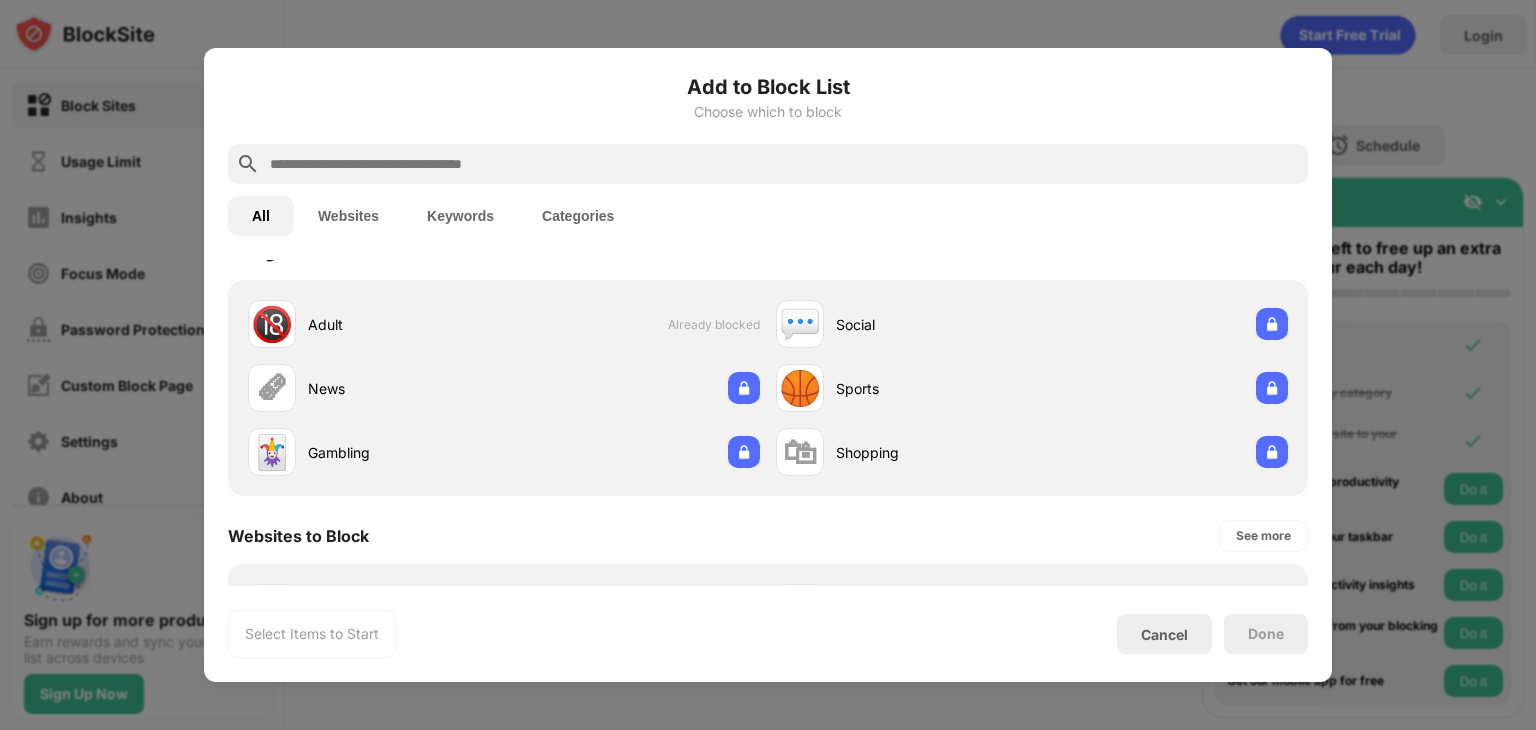 scroll, scrollTop: 0, scrollLeft: 0, axis: both 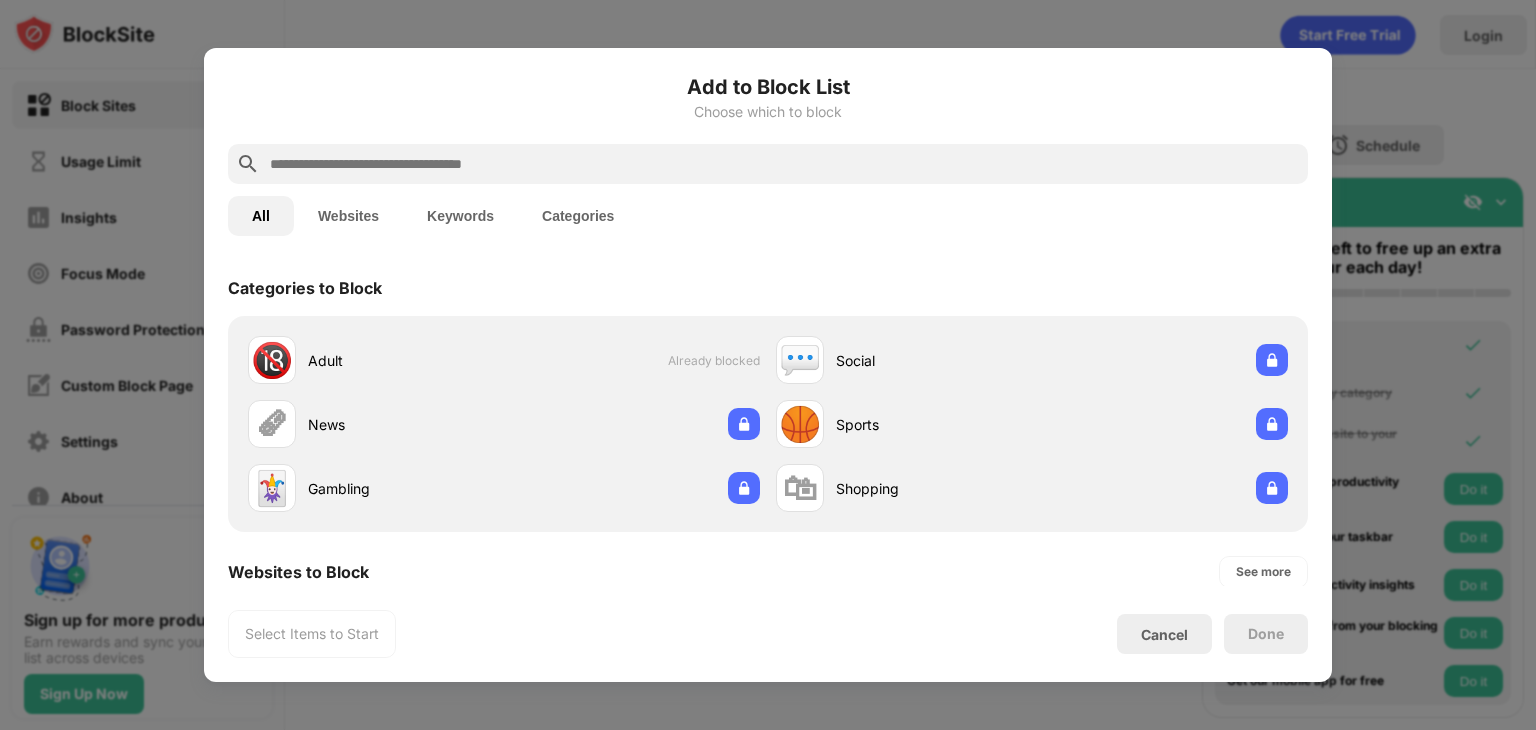 click at bounding box center (784, 164) 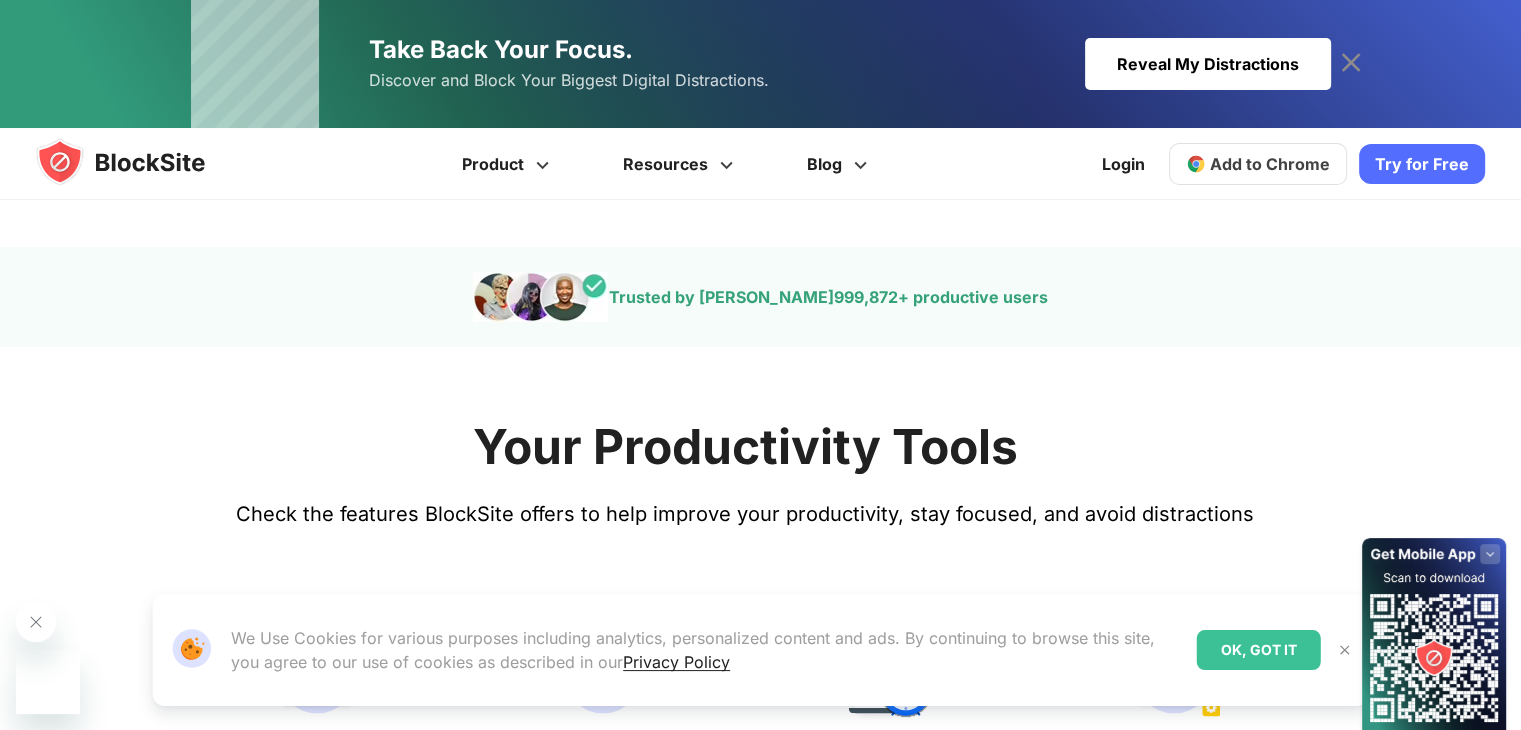 scroll, scrollTop: 0, scrollLeft: 0, axis: both 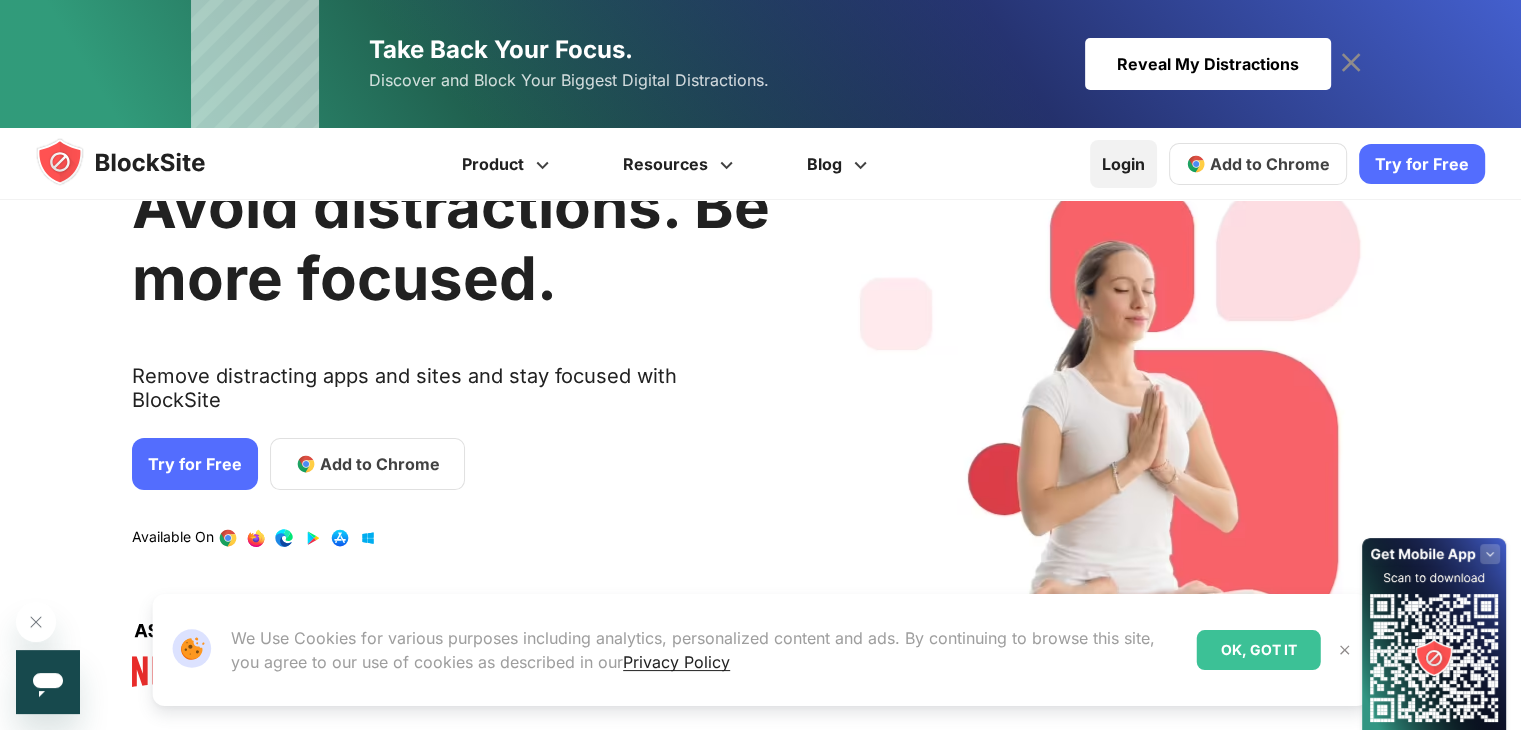 click on "Login" at bounding box center (1123, 164) 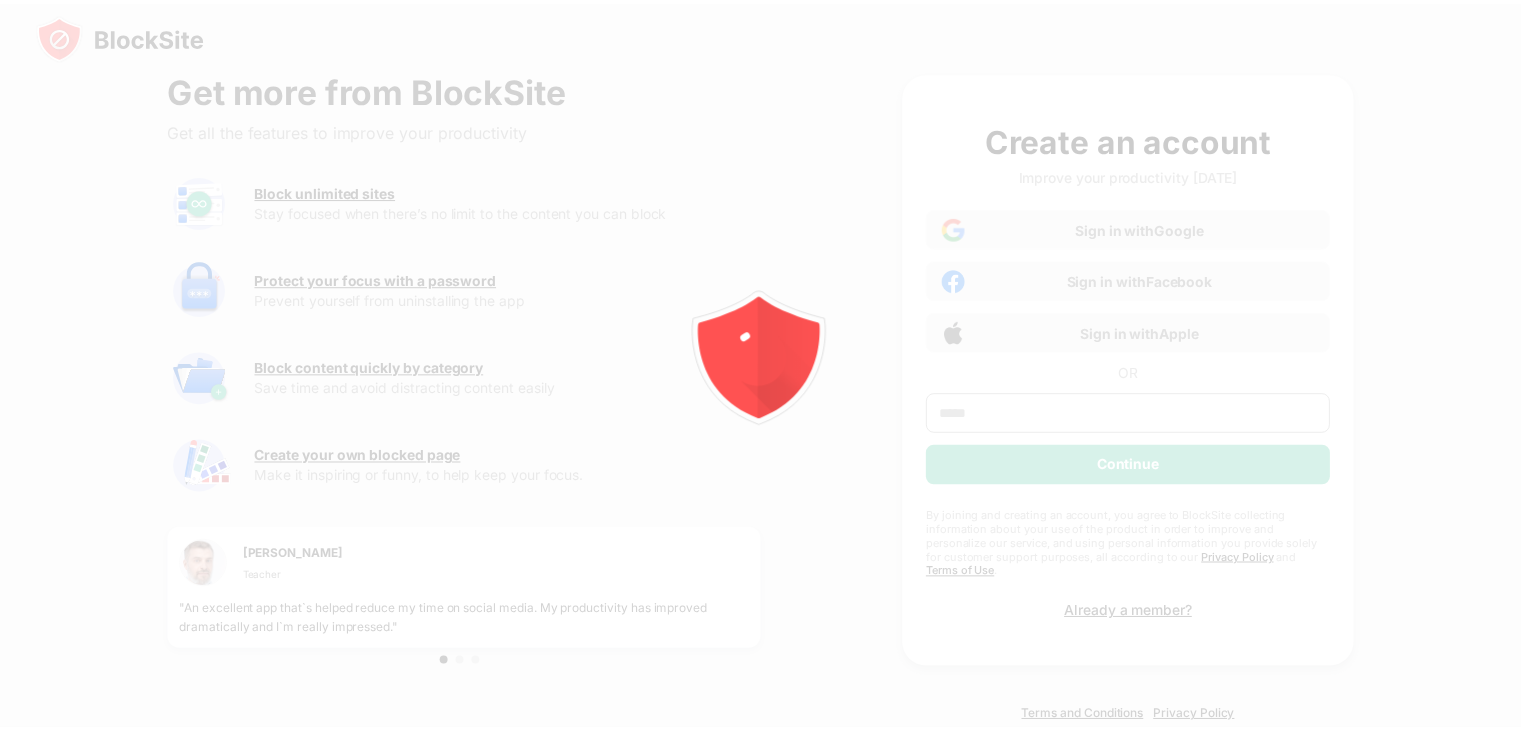 scroll, scrollTop: 0, scrollLeft: 0, axis: both 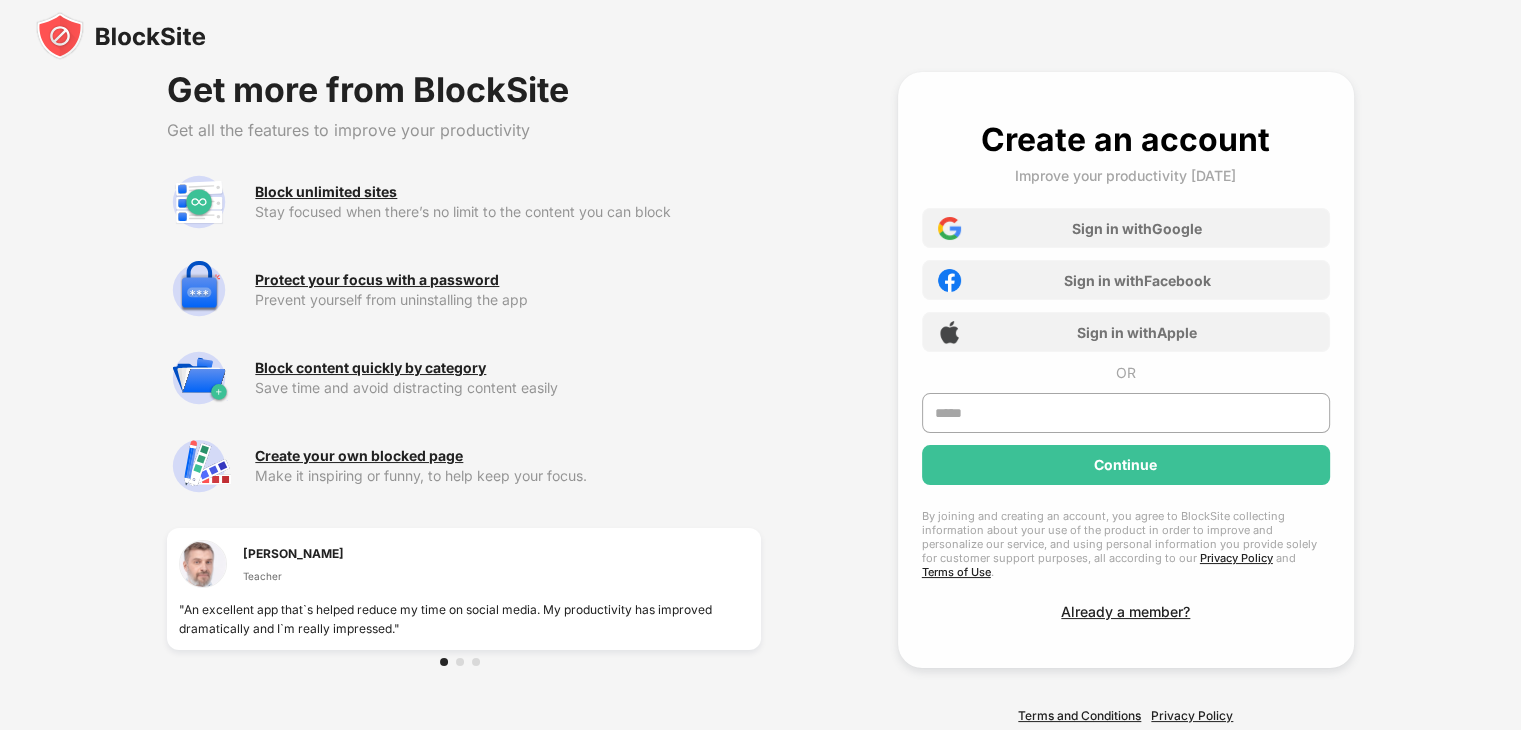 drag, startPoint x: 544, startPoint y: 335, endPoint x: 821, endPoint y: 240, distance: 292.83783 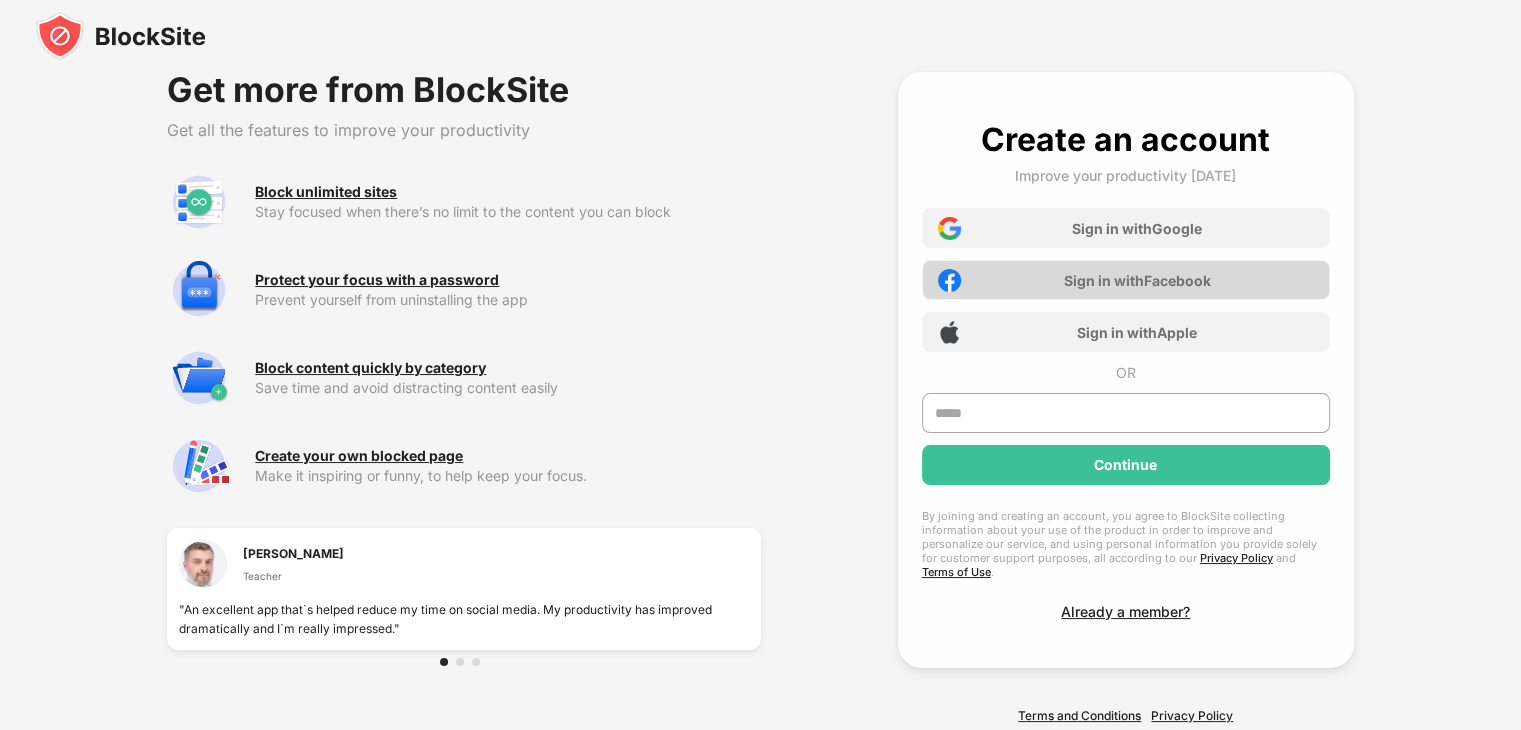 click on "Sign in with  Facebook" at bounding box center [1126, 280] 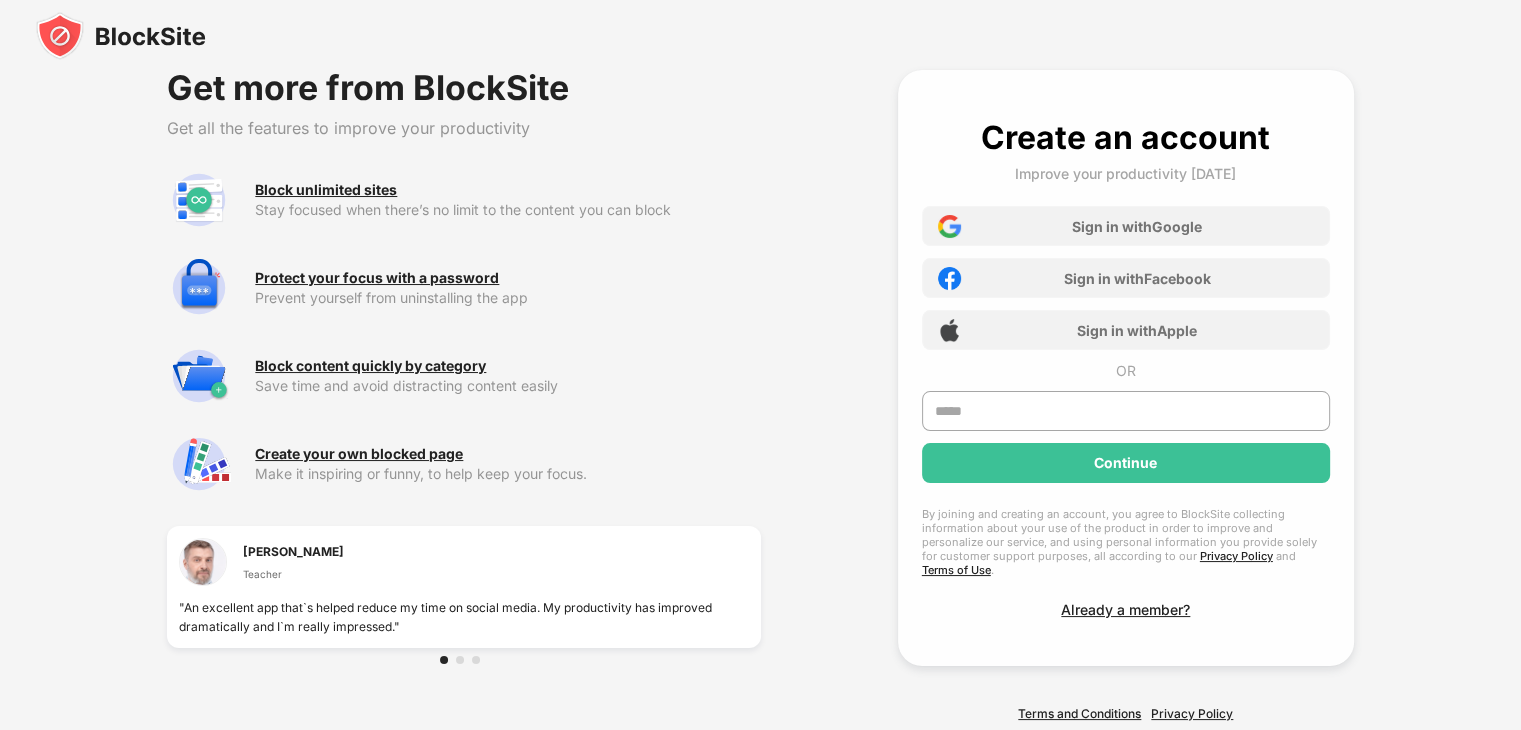 scroll, scrollTop: 0, scrollLeft: 0, axis: both 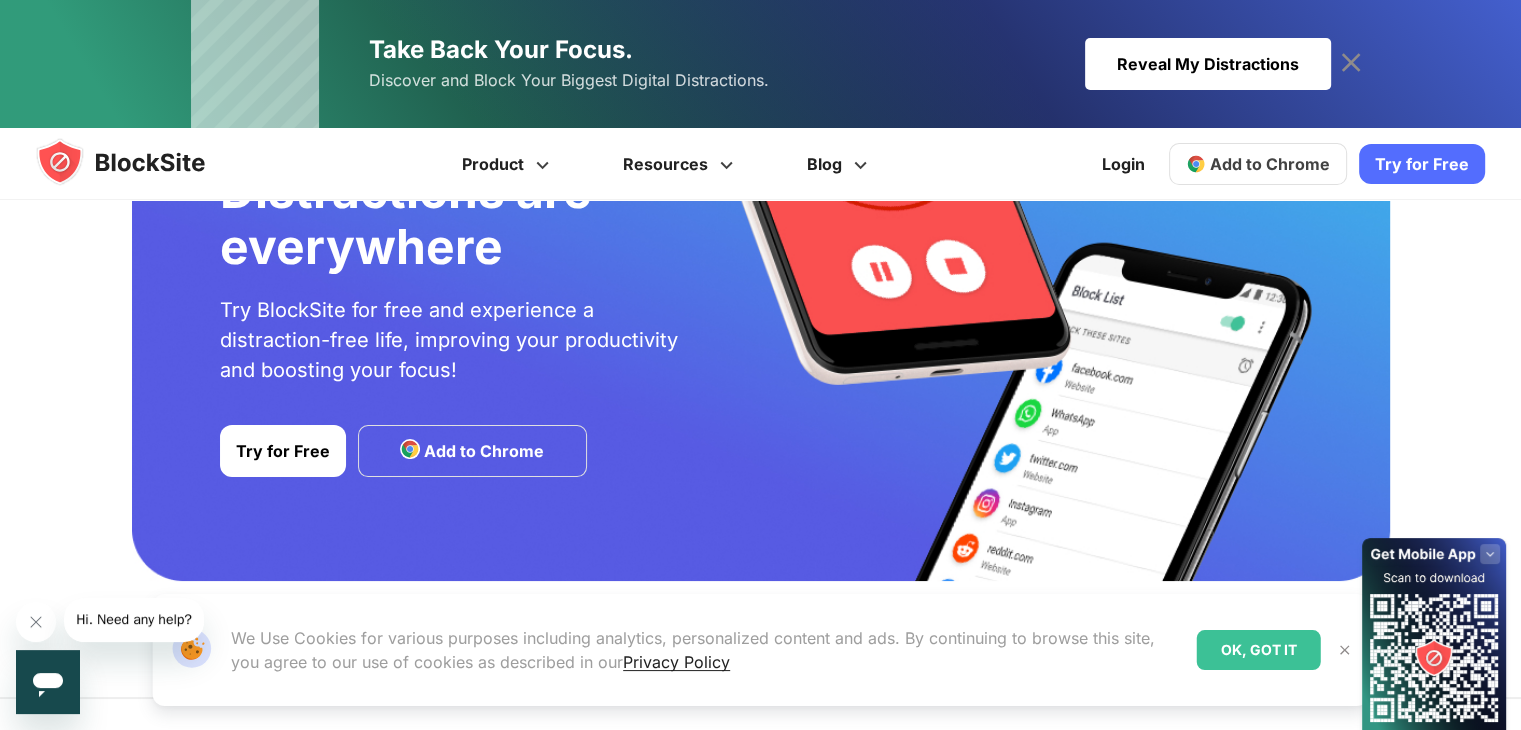 click on "Add to Chrome" at bounding box center [1270, 164] 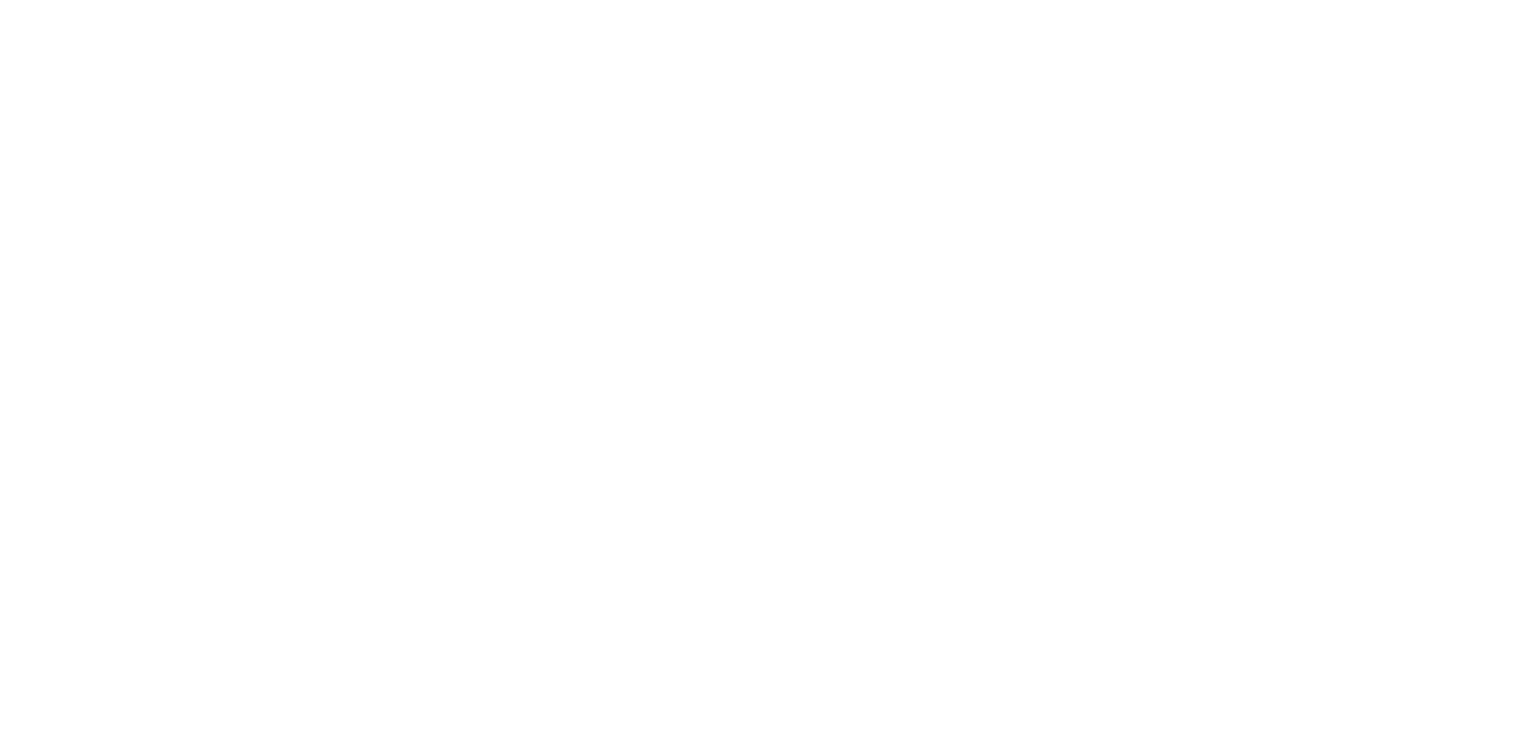 scroll, scrollTop: 0, scrollLeft: 0, axis: both 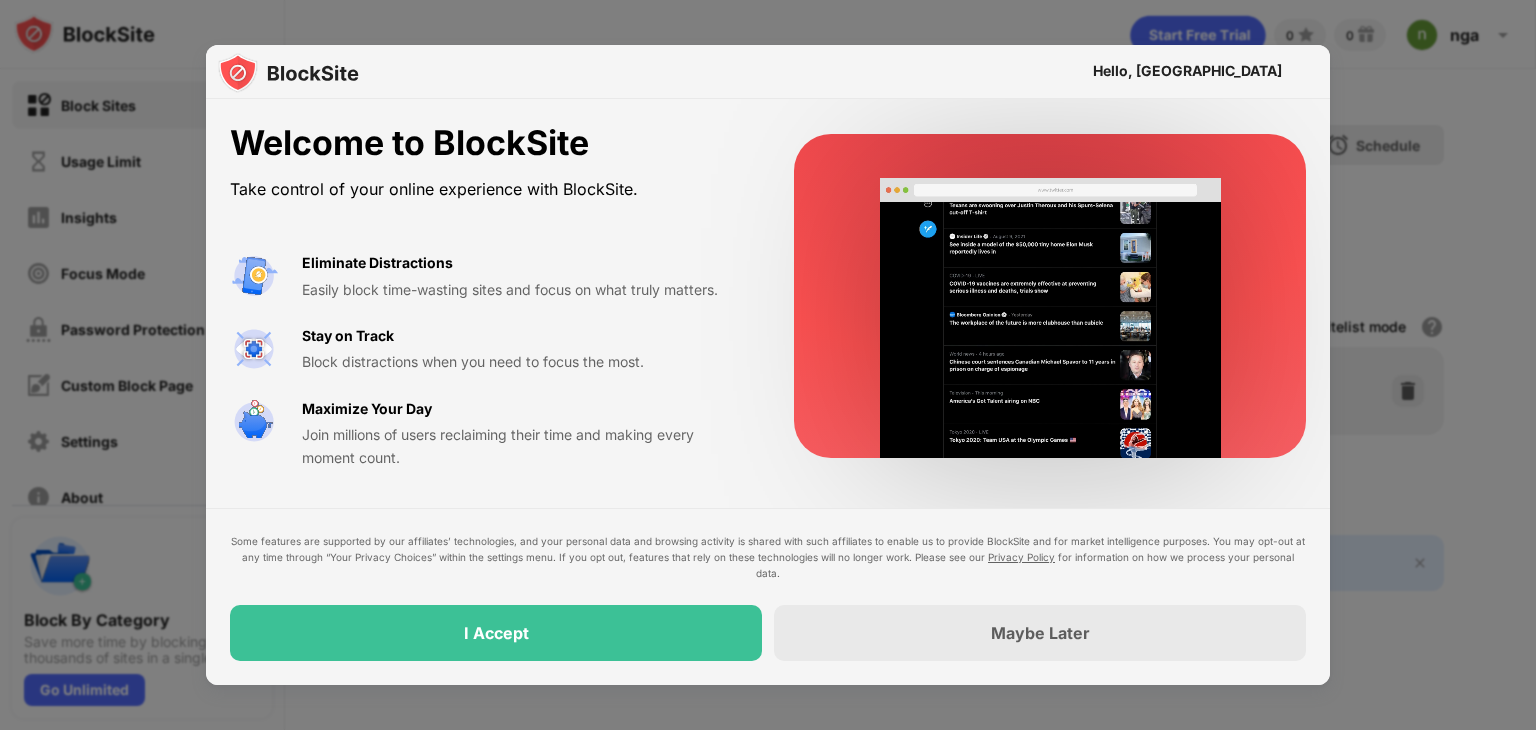 drag, startPoint x: 1245, startPoint y: 73, endPoint x: 1263, endPoint y: 616, distance: 543.2983 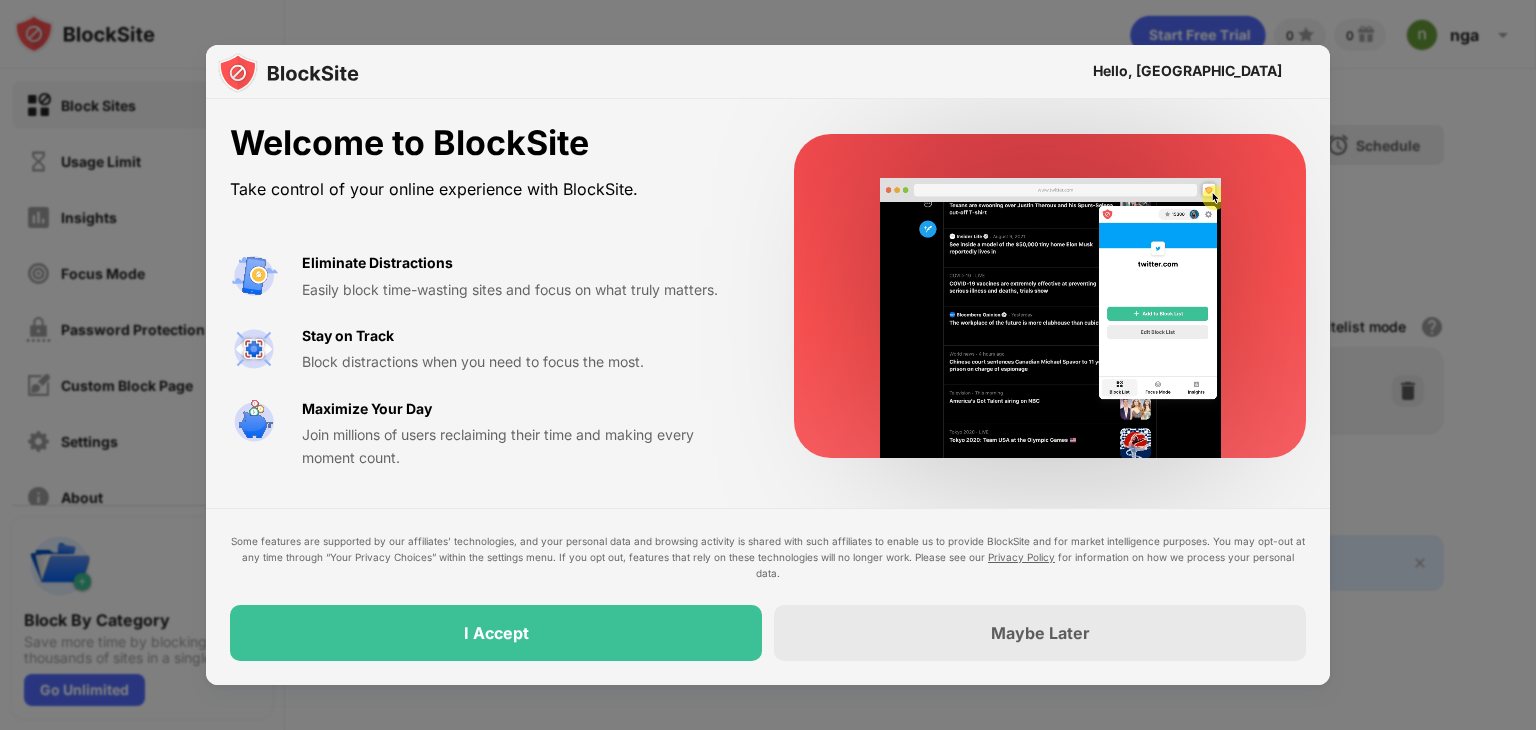 click on "Hello, [GEOGRAPHIC_DATA]" at bounding box center [1187, 71] 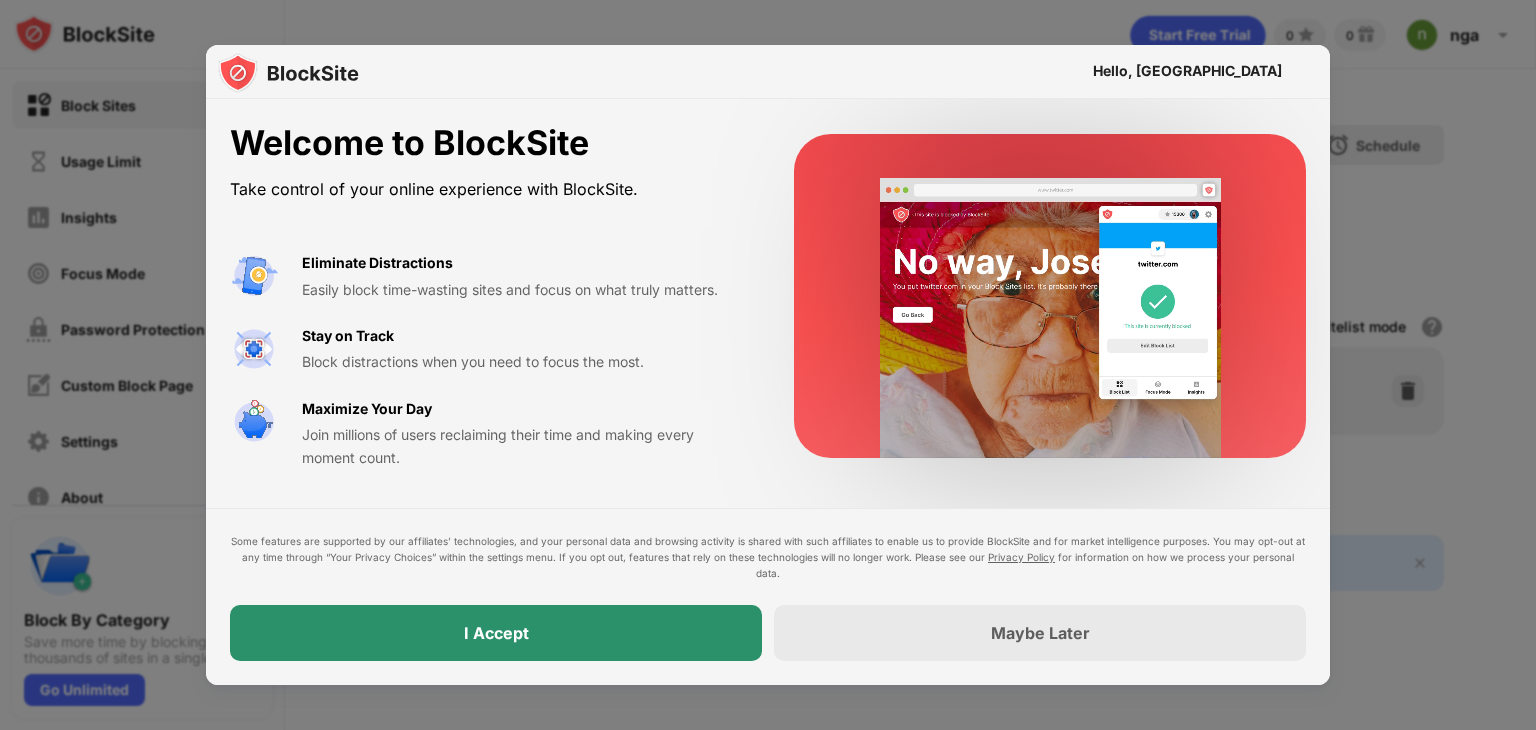 click on "I Accept" at bounding box center (496, 633) 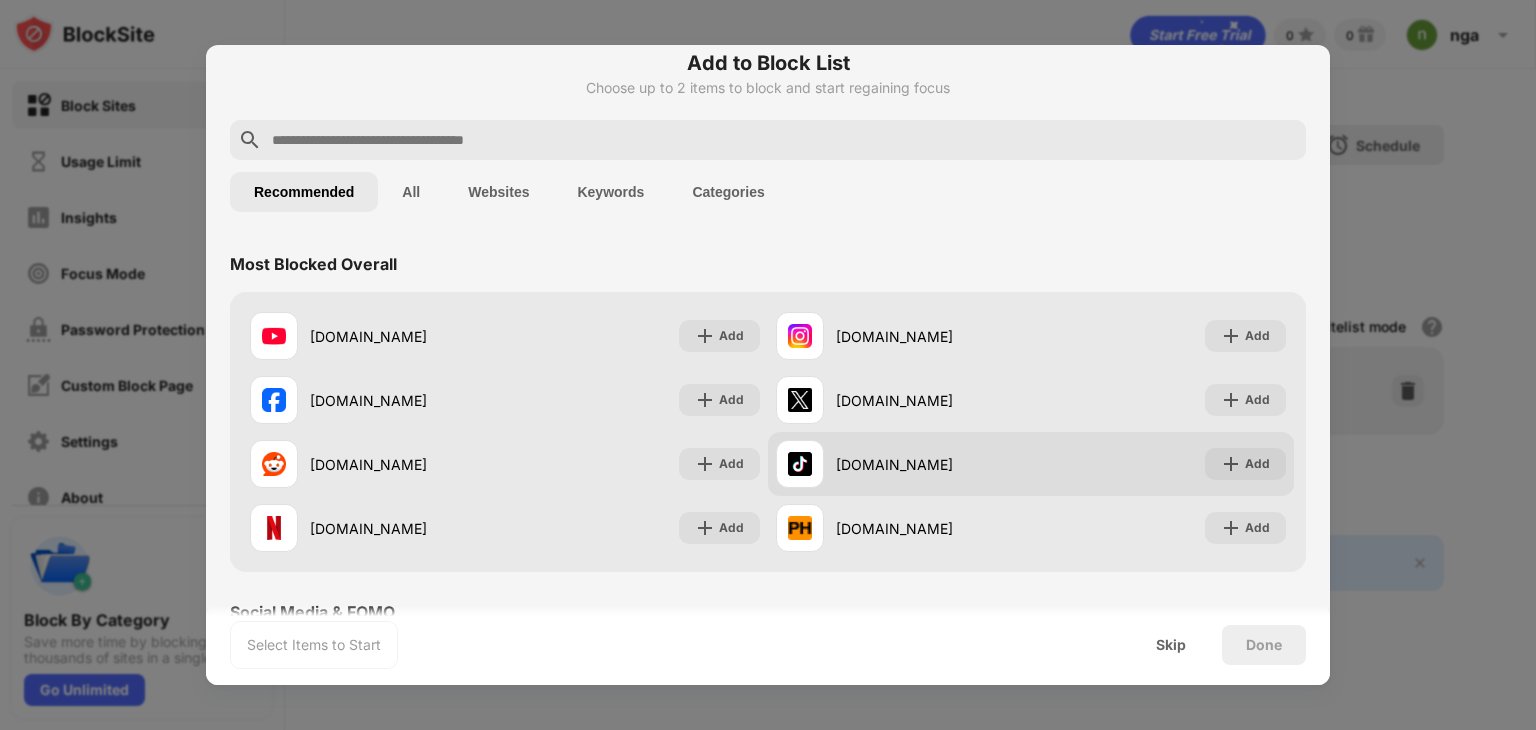 scroll, scrollTop: 0, scrollLeft: 0, axis: both 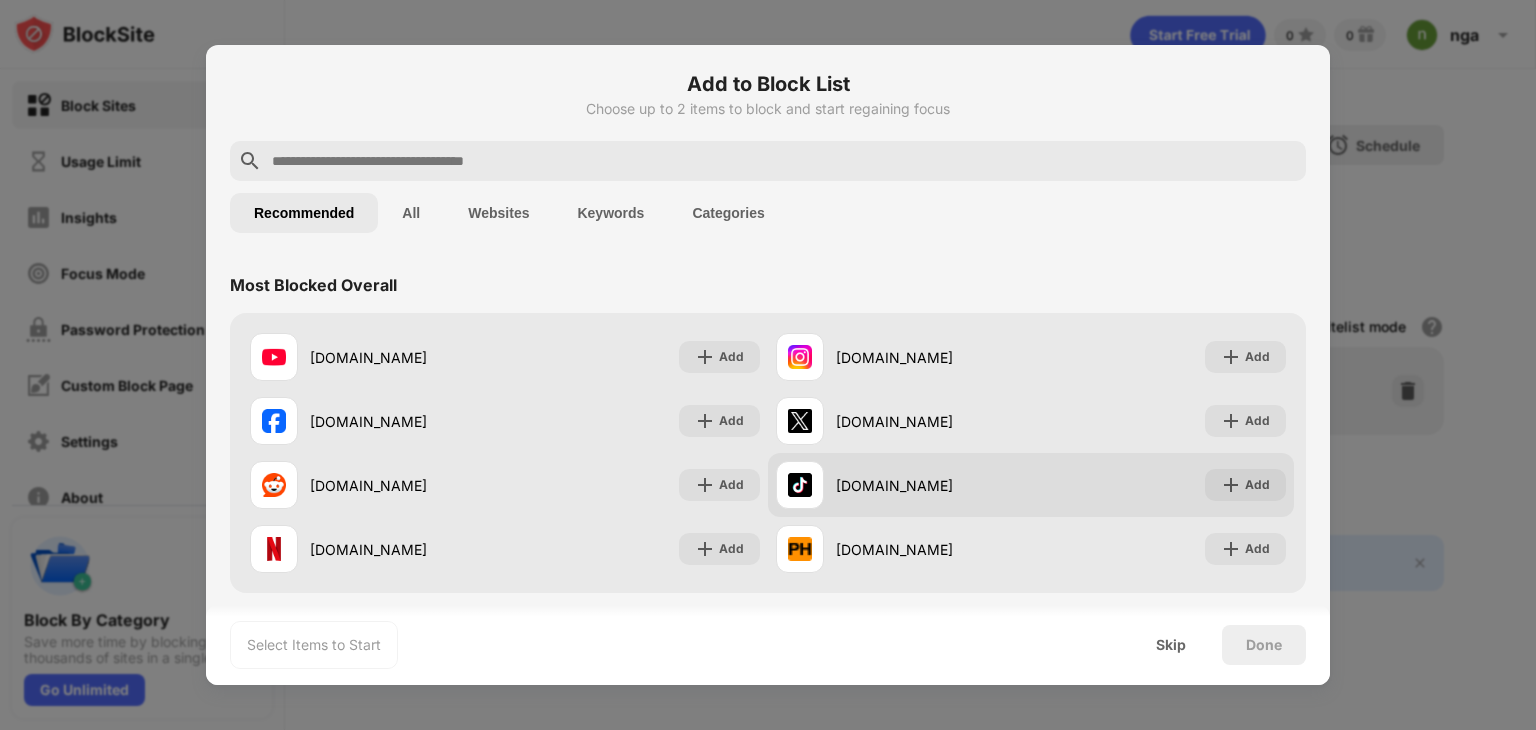 click on "tiktok.com" at bounding box center (933, 485) 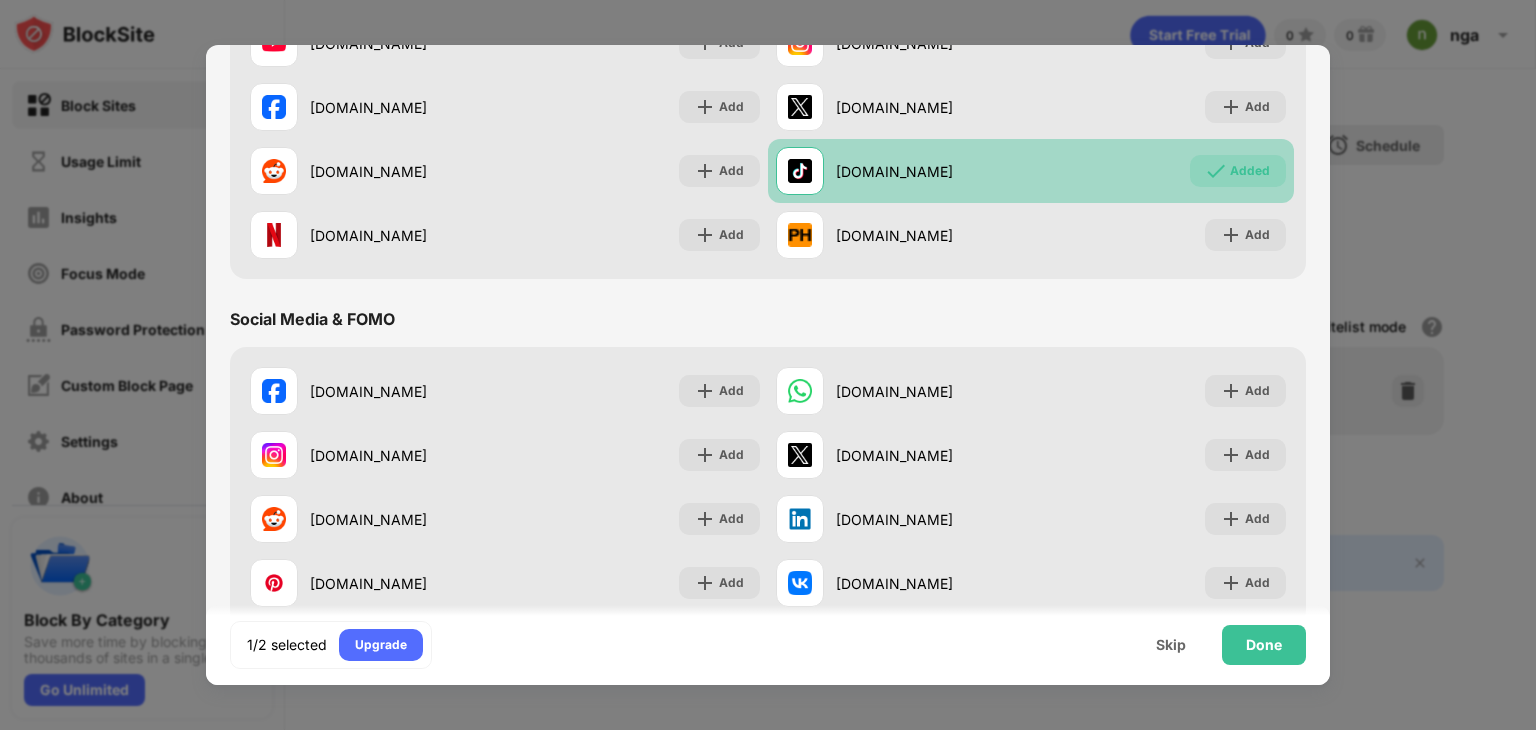 scroll, scrollTop: 700, scrollLeft: 0, axis: vertical 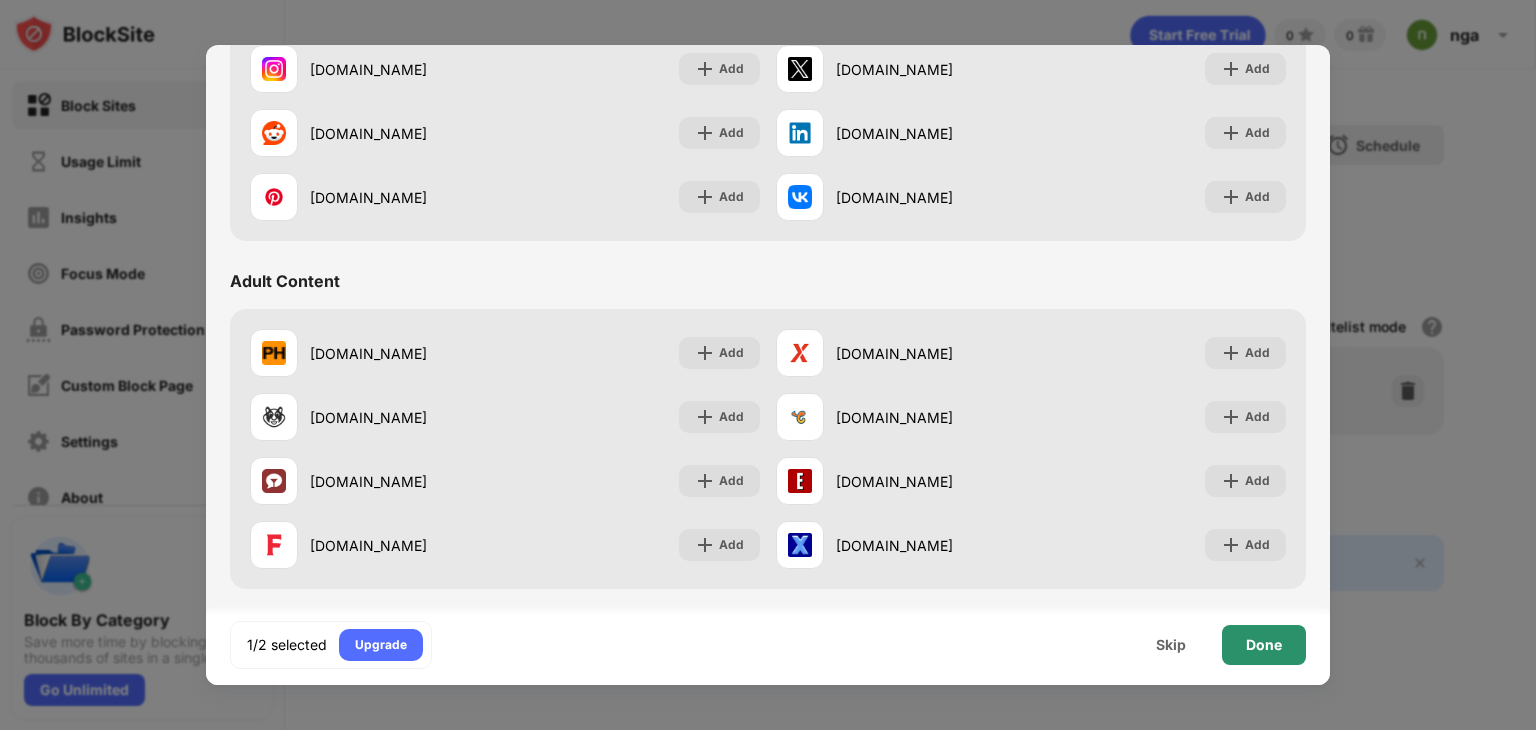 click on "Done" at bounding box center (1264, 645) 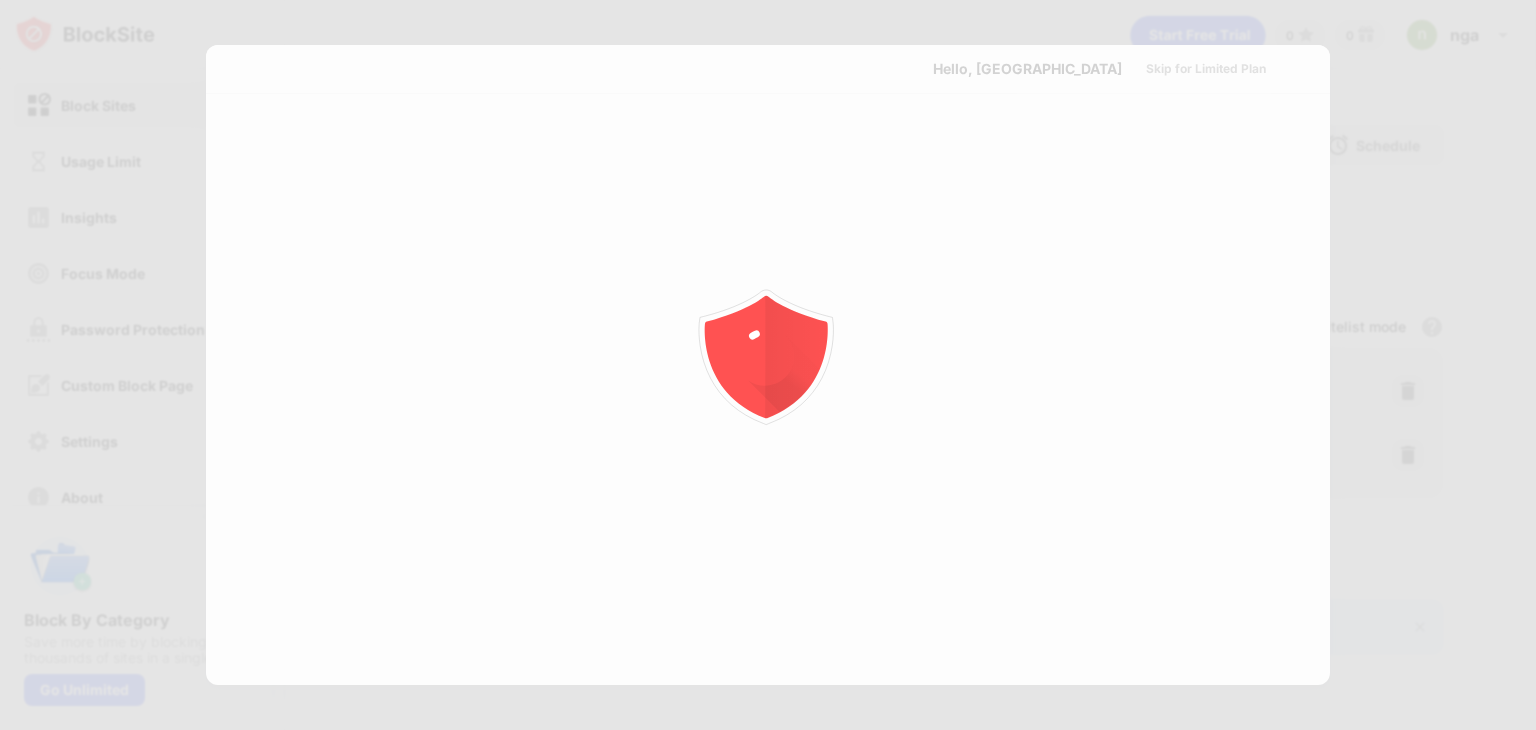 scroll, scrollTop: 0, scrollLeft: 0, axis: both 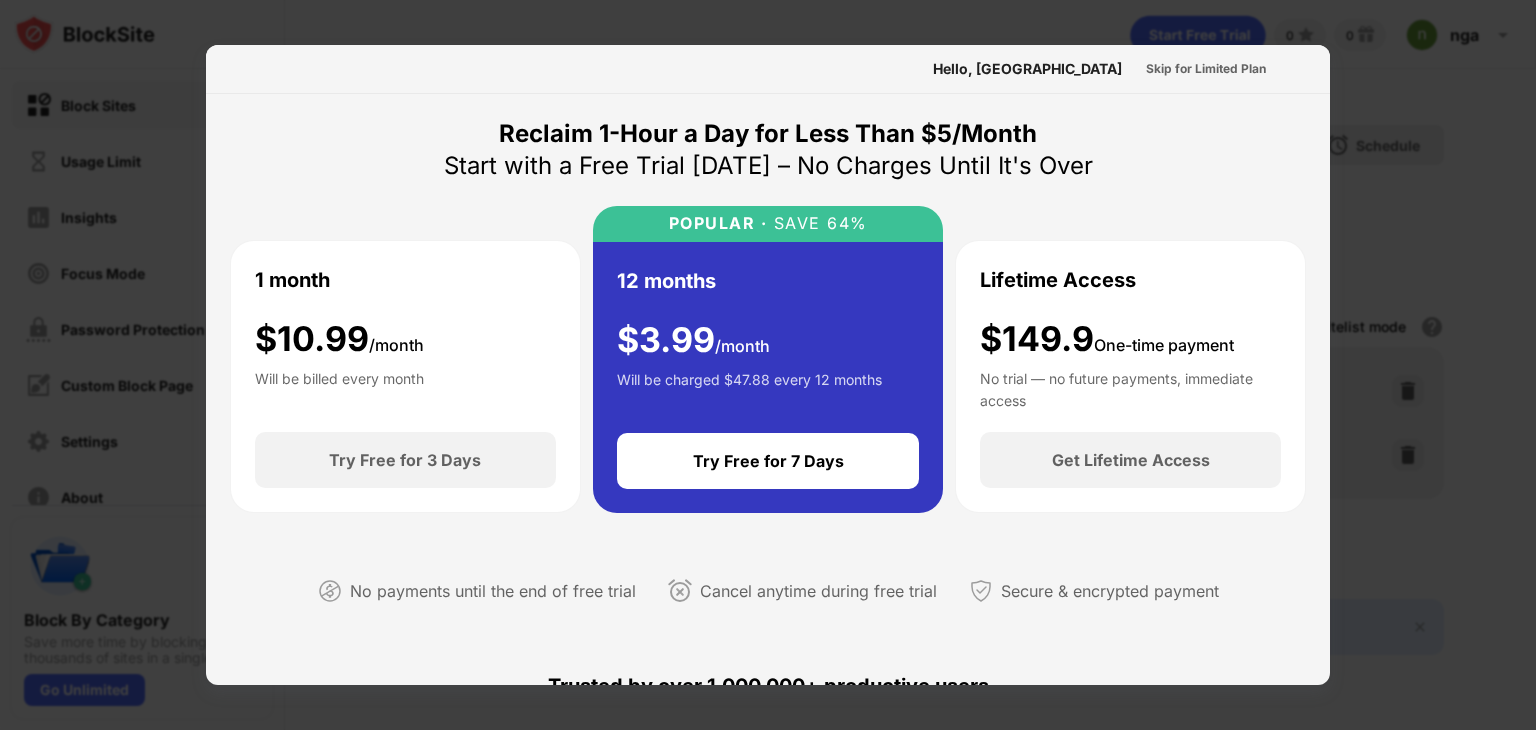 click at bounding box center [768, 365] 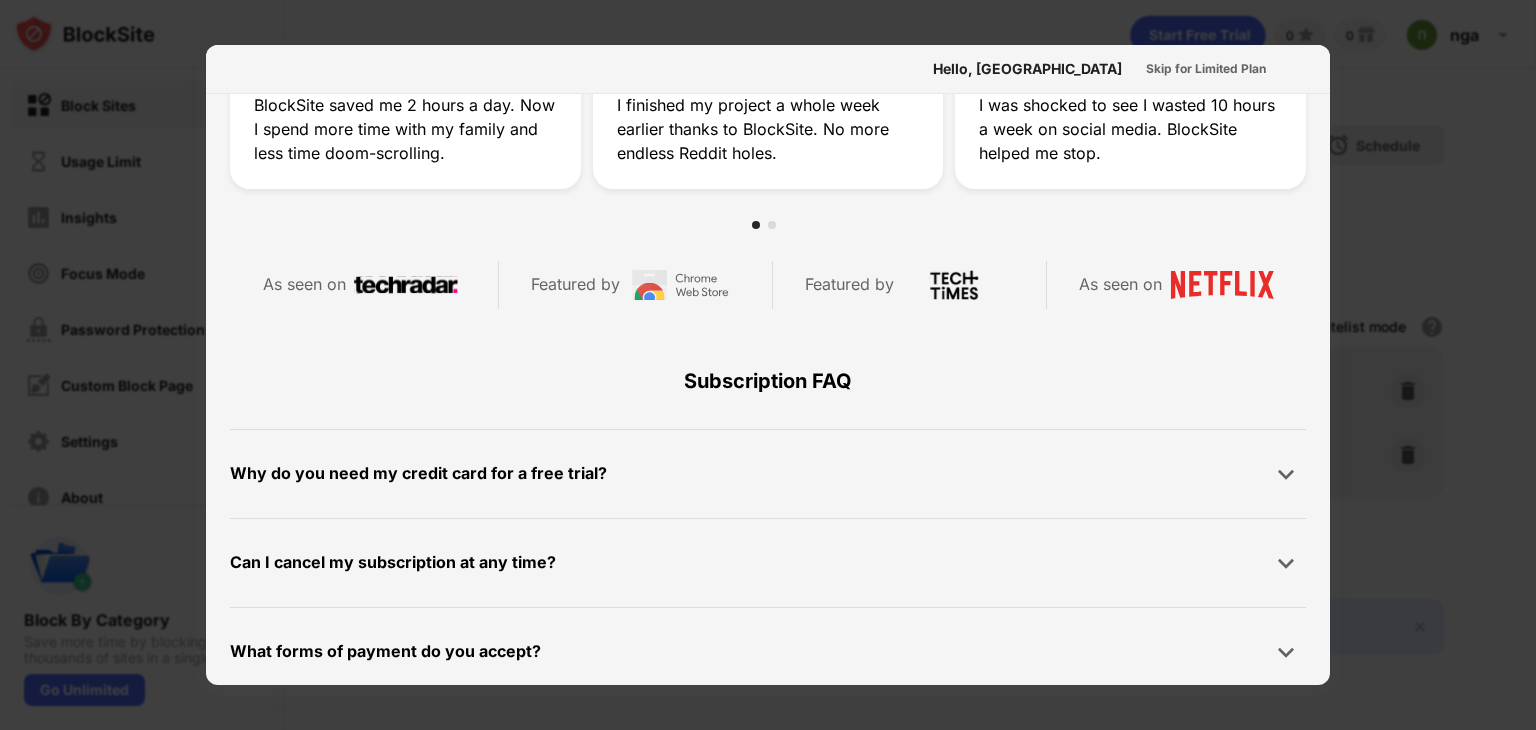 scroll, scrollTop: 475, scrollLeft: 0, axis: vertical 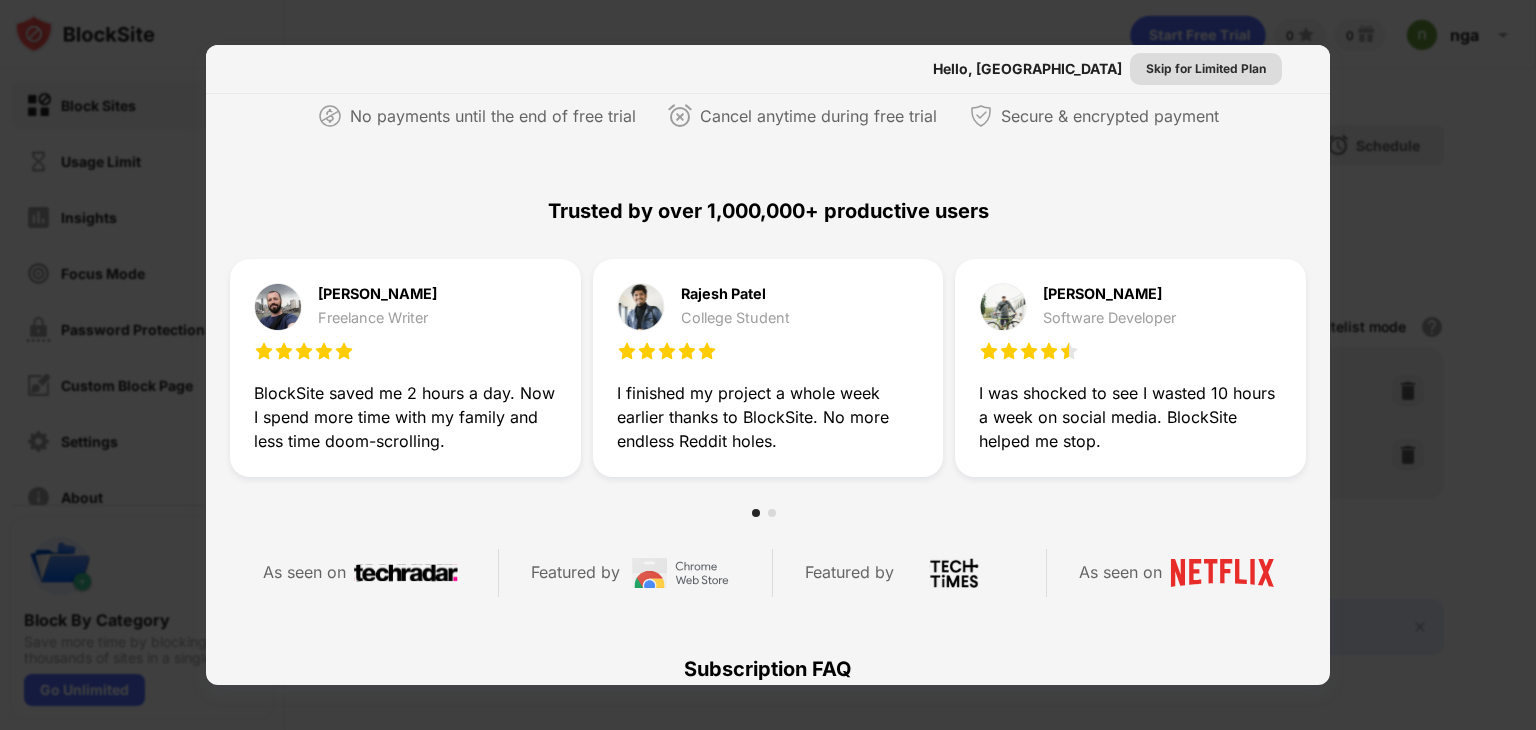 click on "Skip for Limited Plan" at bounding box center (1206, 69) 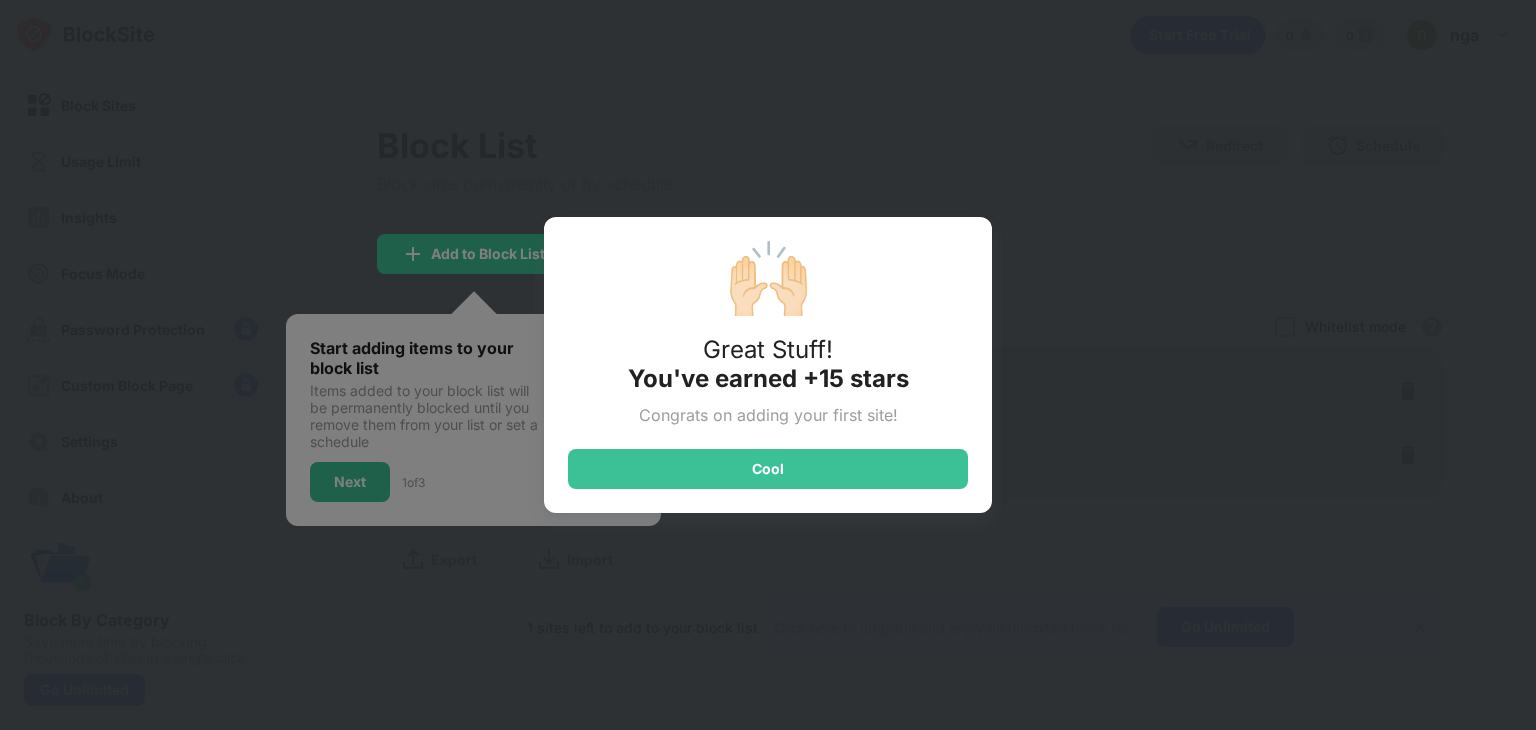 scroll, scrollTop: 0, scrollLeft: 0, axis: both 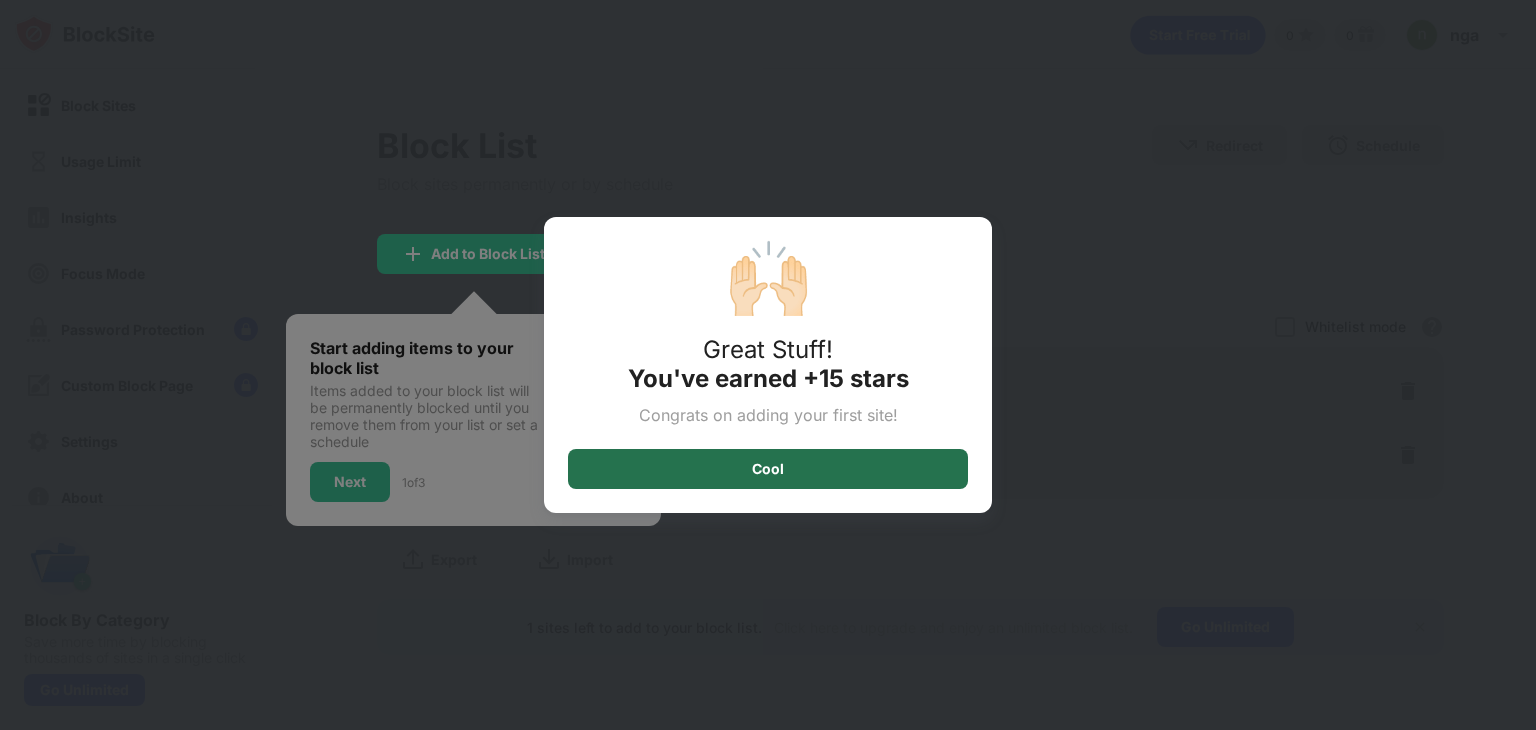 click on "Cool" at bounding box center (768, 469) 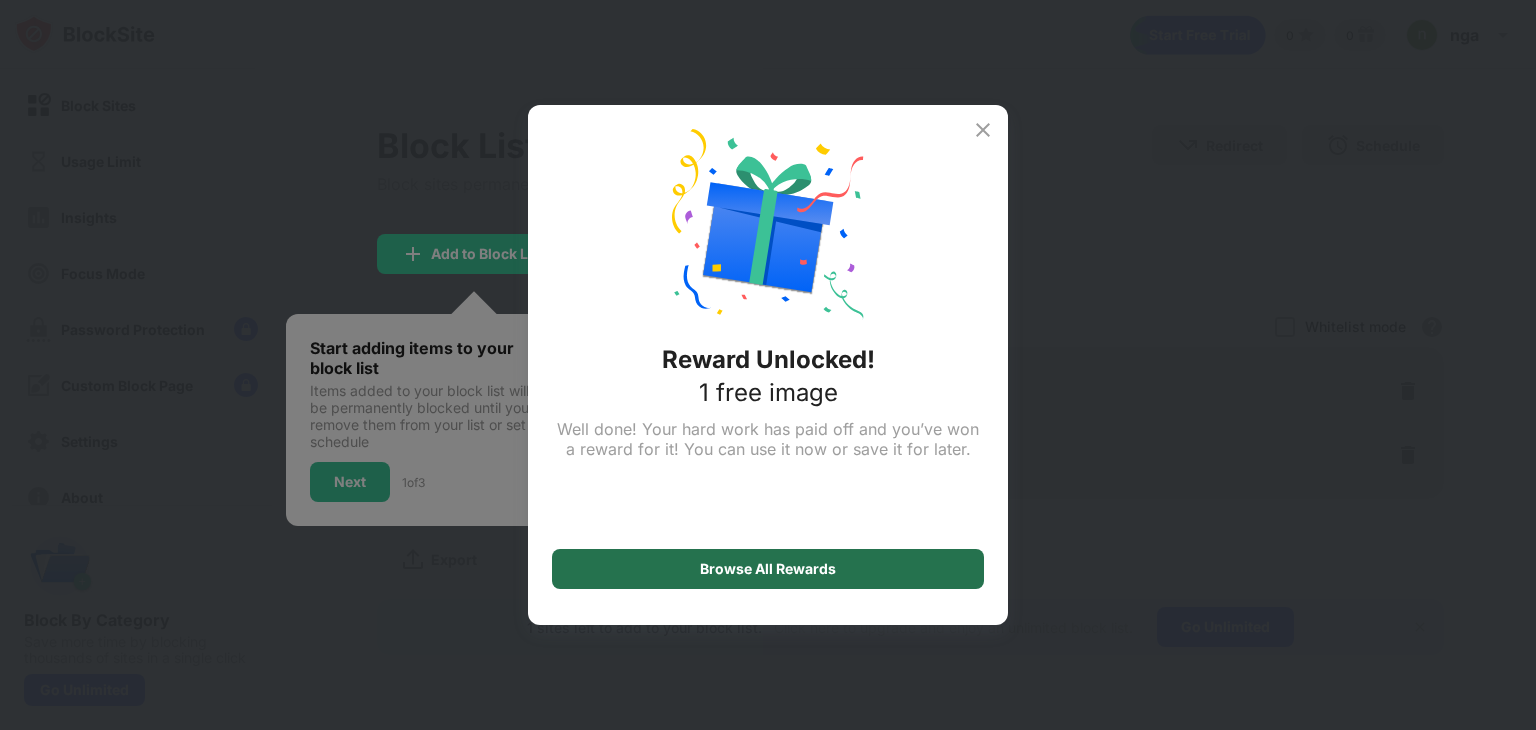 click on "Browse All Rewards" at bounding box center [768, 569] 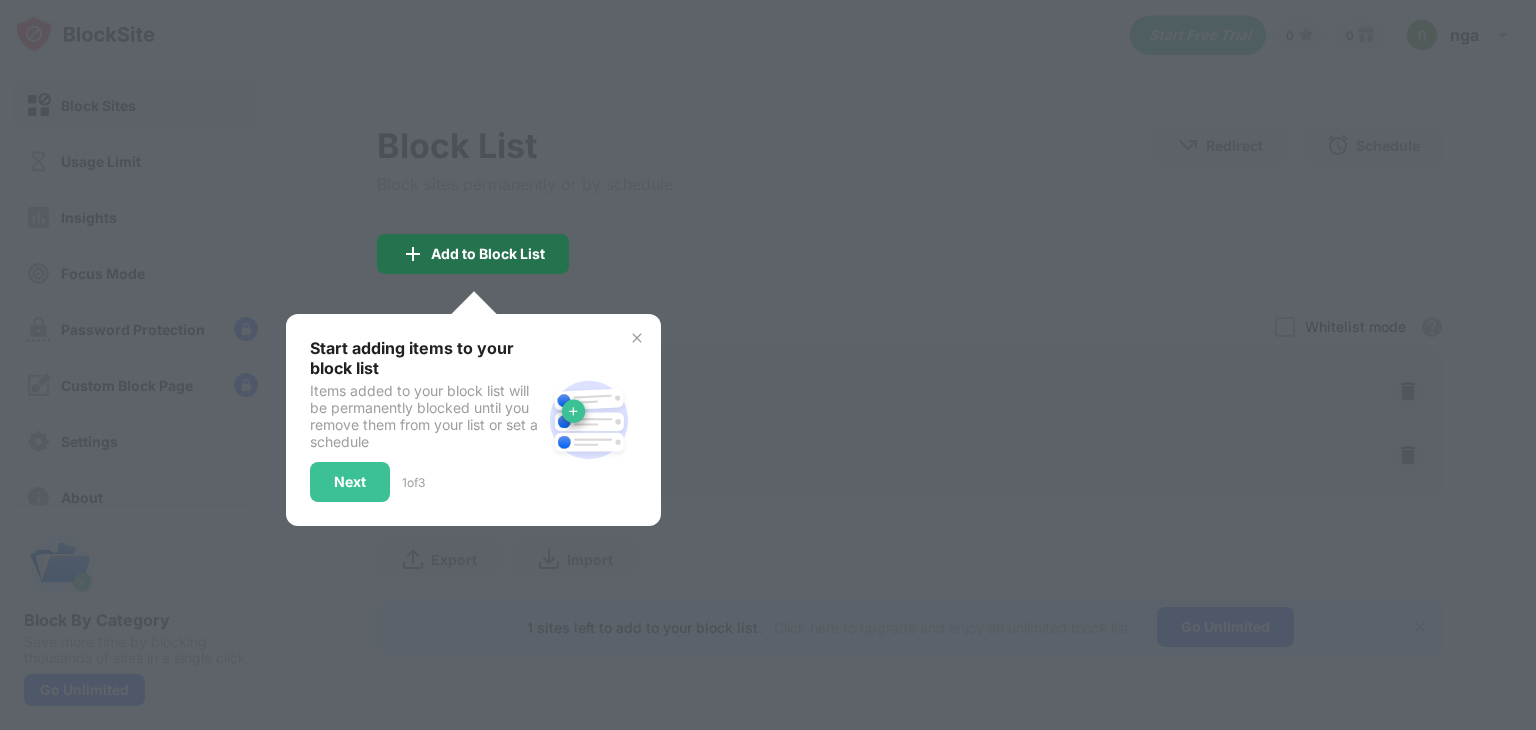 click on "Add to Block List" at bounding box center [488, 254] 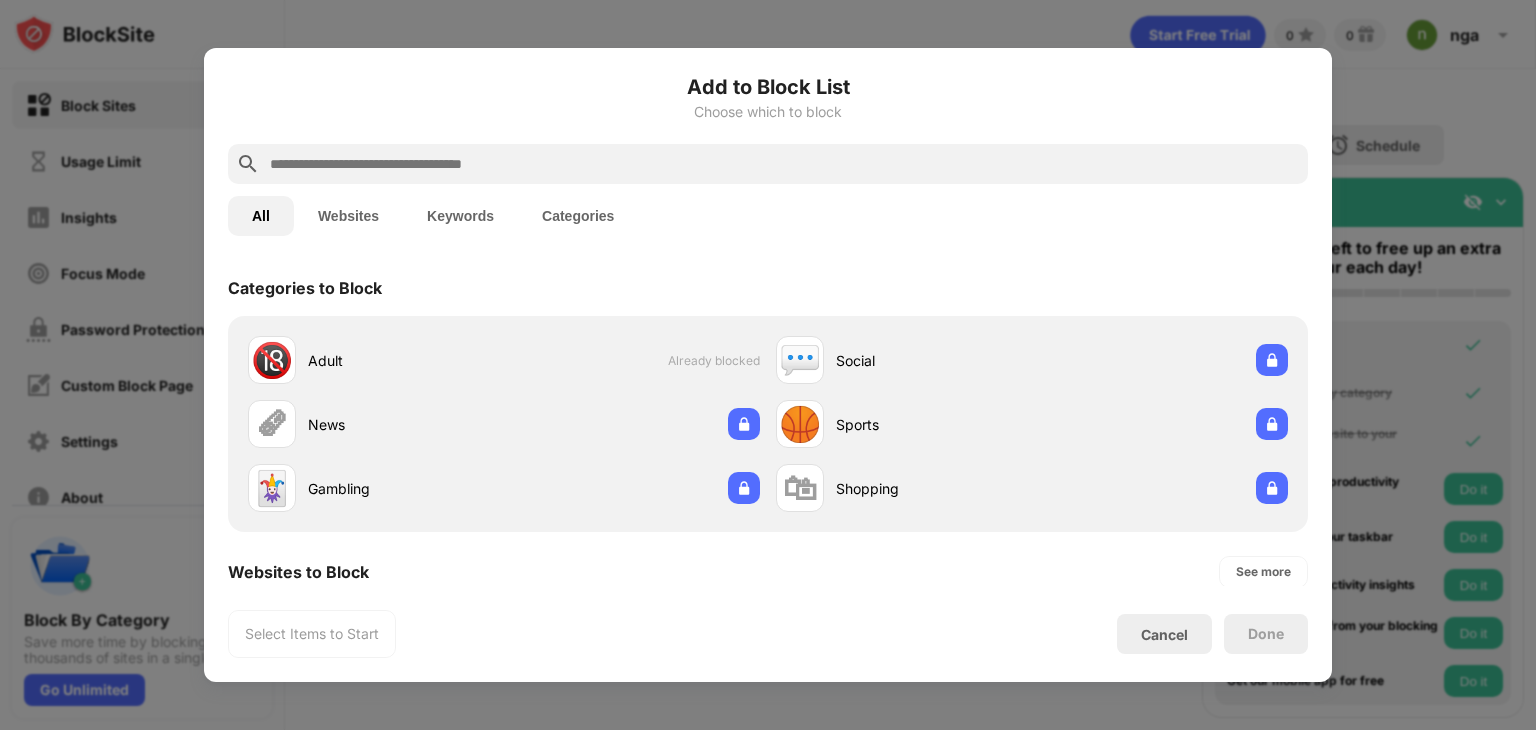 paste on "**********" 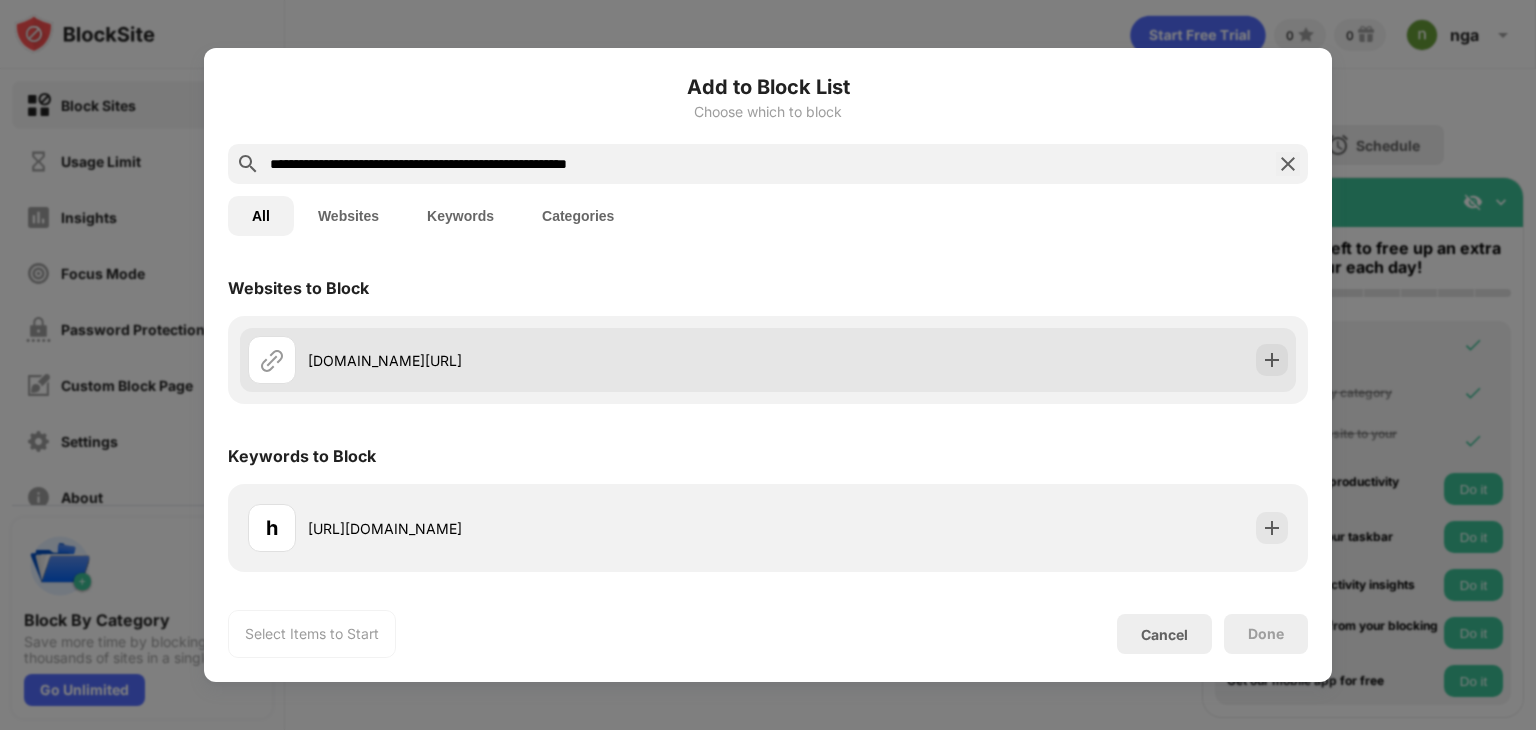 type on "**********" 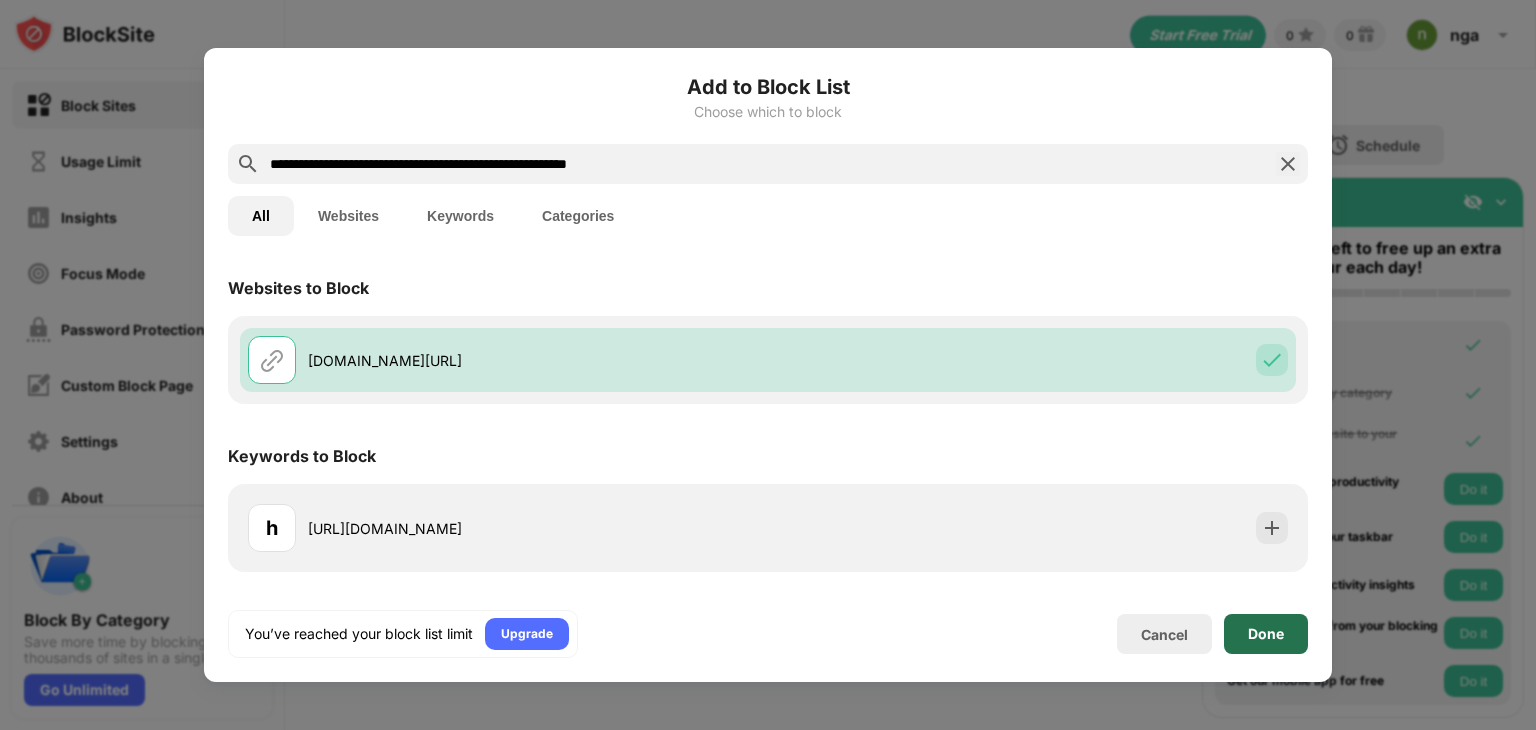 click on "Done" at bounding box center [1266, 634] 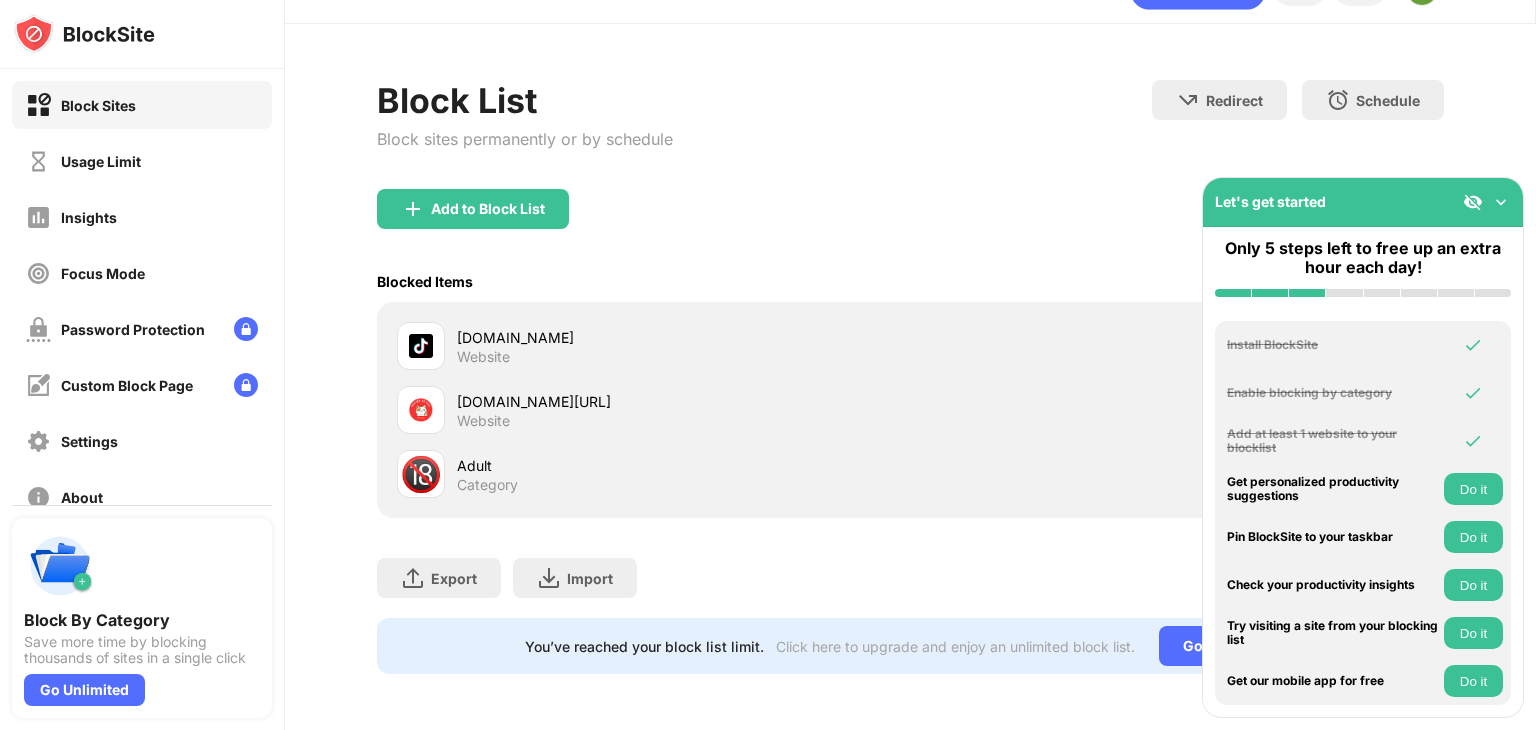 scroll, scrollTop: 59, scrollLeft: 0, axis: vertical 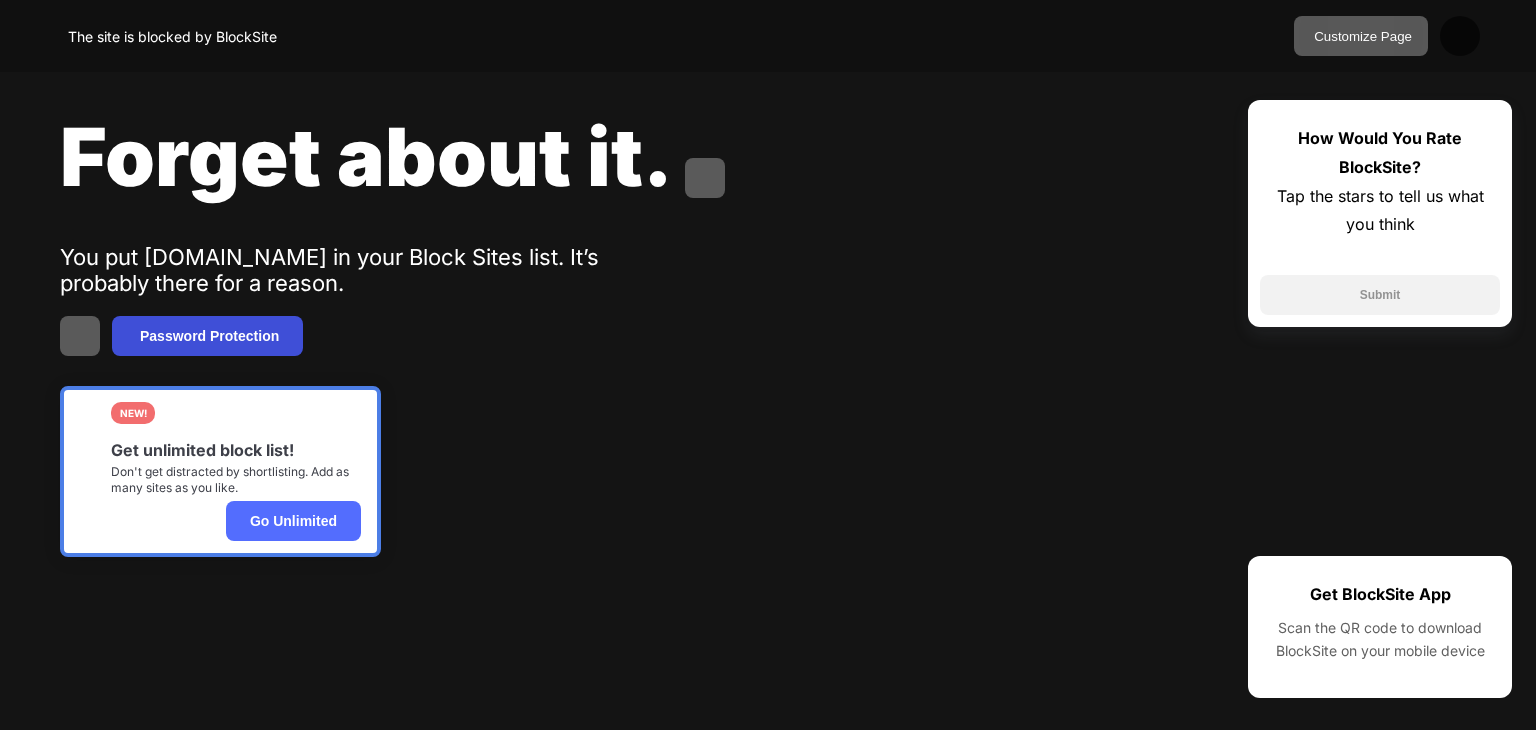 click on "Password Protection" at bounding box center (209, 336) 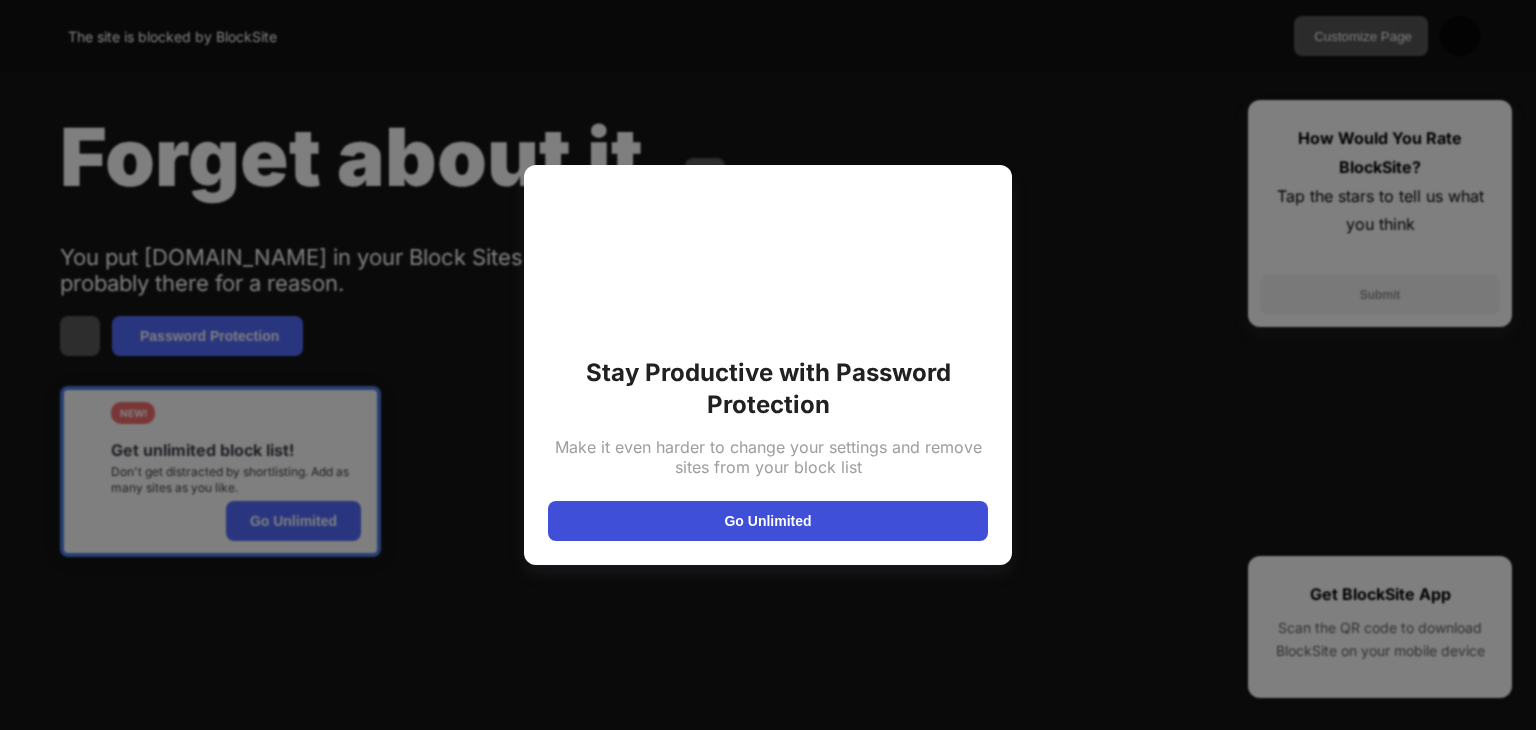 click on "Go Unlimited" at bounding box center [768, 521] 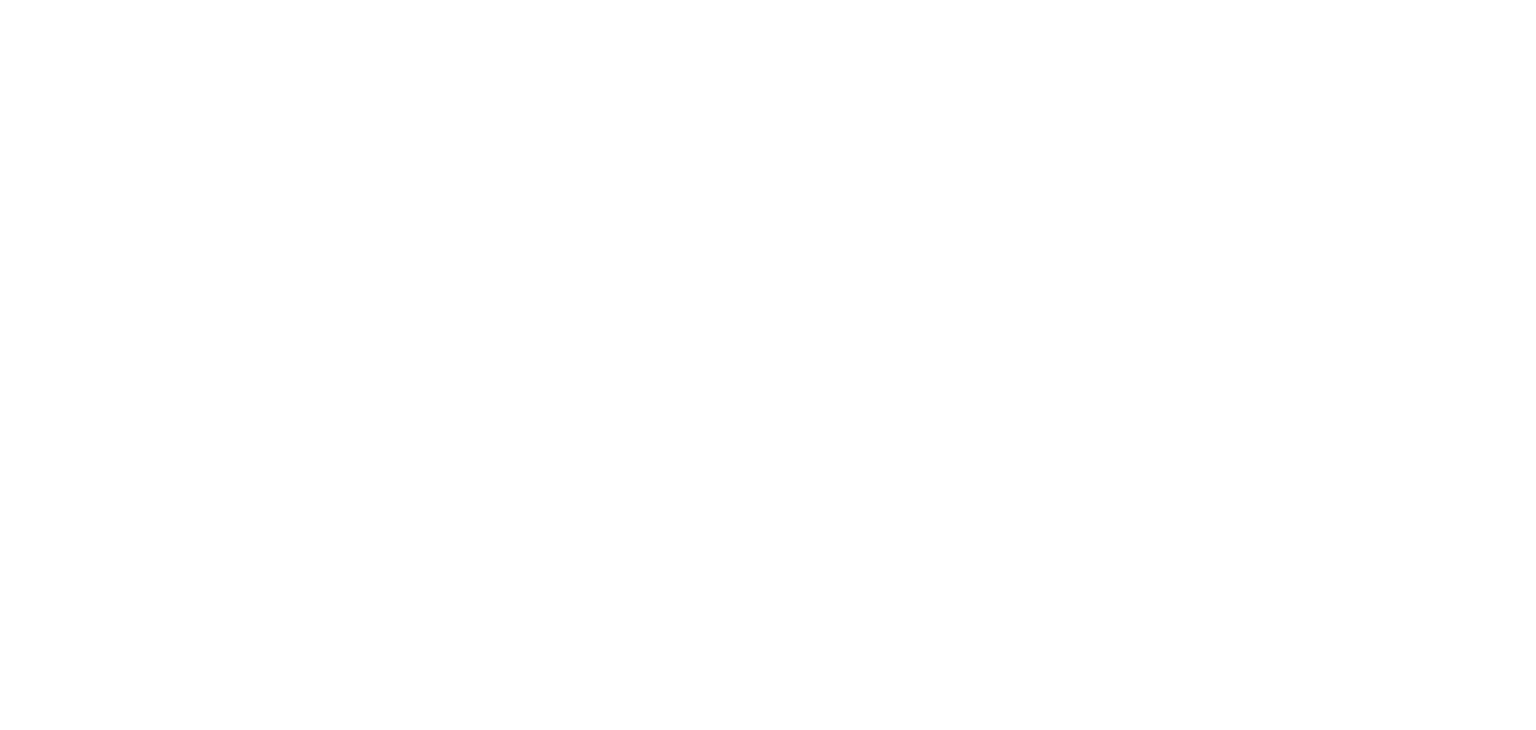 scroll, scrollTop: 0, scrollLeft: 0, axis: both 